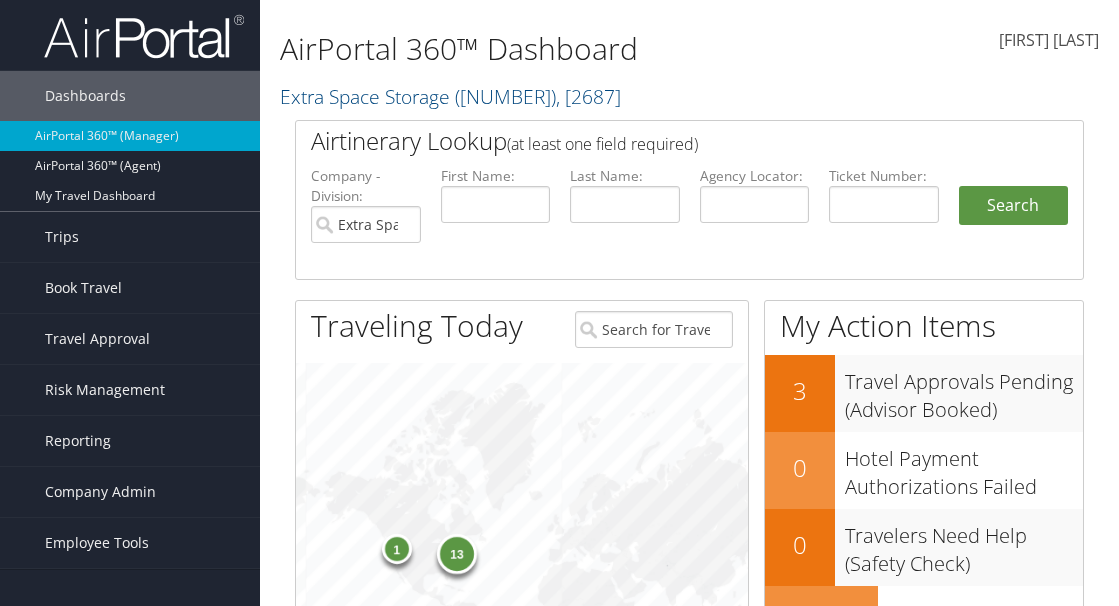 scroll, scrollTop: 0, scrollLeft: 0, axis: both 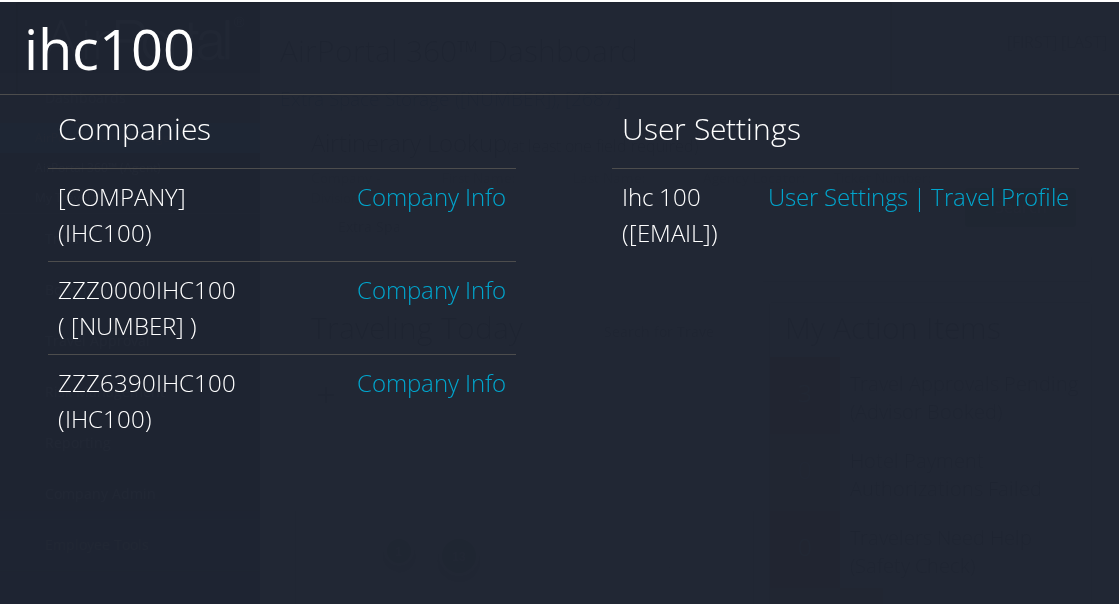 type on "ihc100" 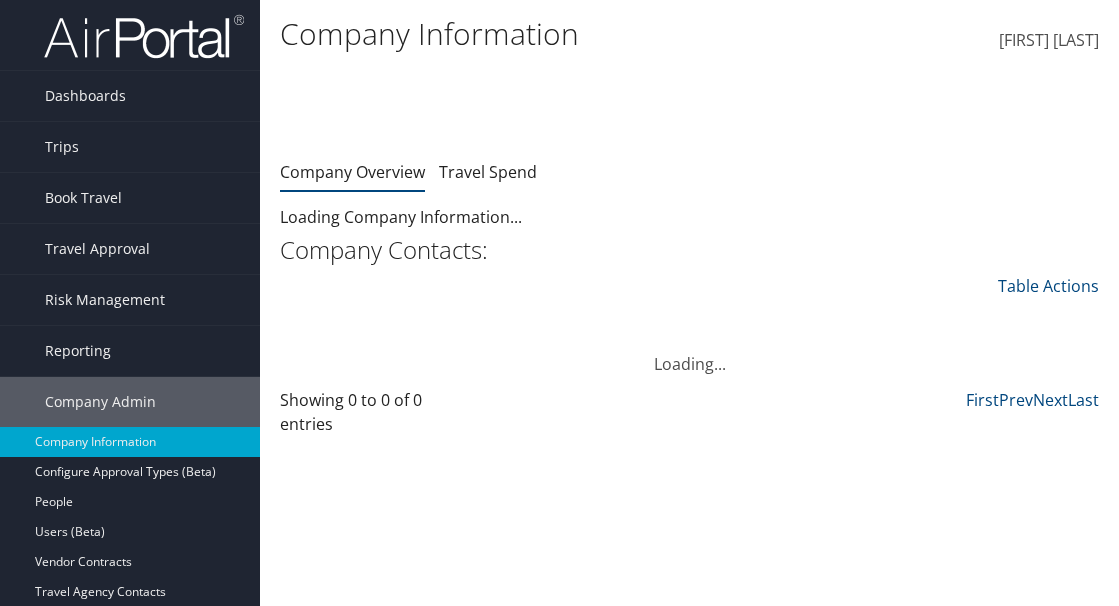 scroll, scrollTop: 0, scrollLeft: 0, axis: both 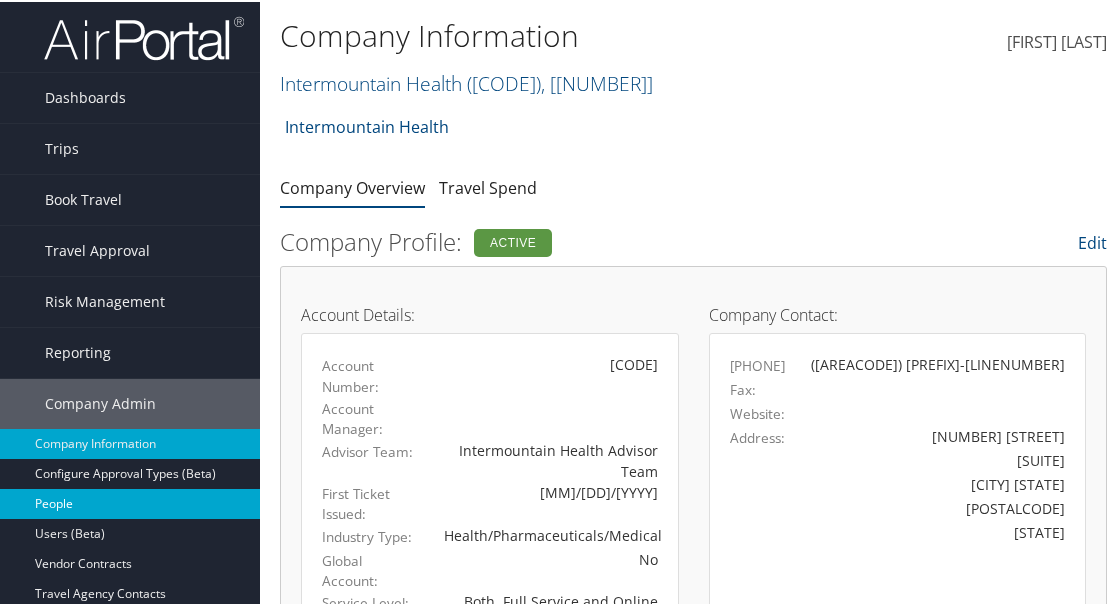click on "People" at bounding box center [130, 502] 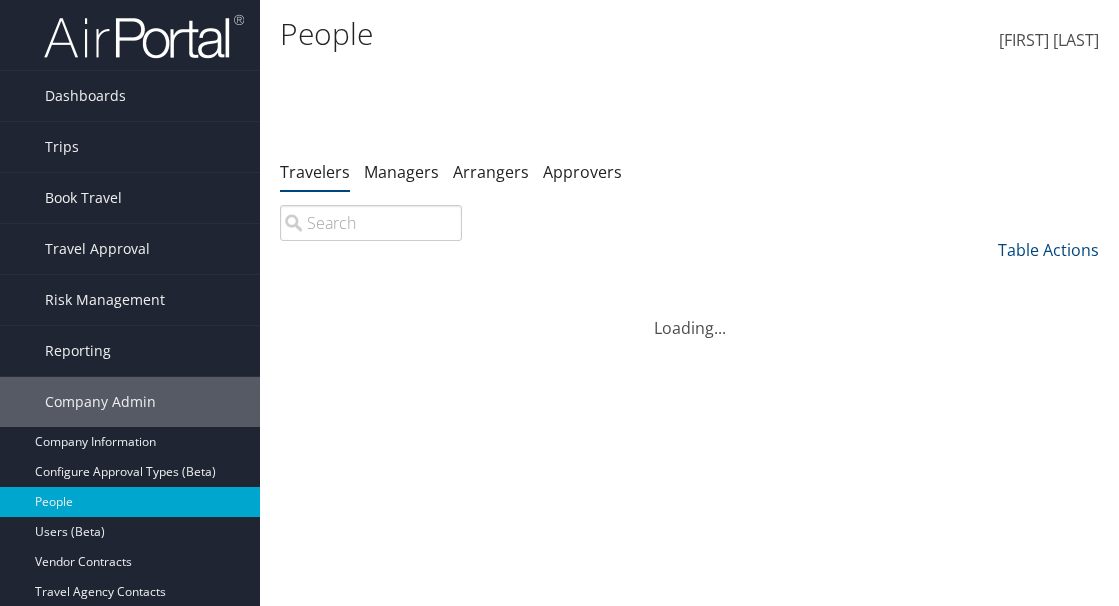 scroll, scrollTop: 0, scrollLeft: 0, axis: both 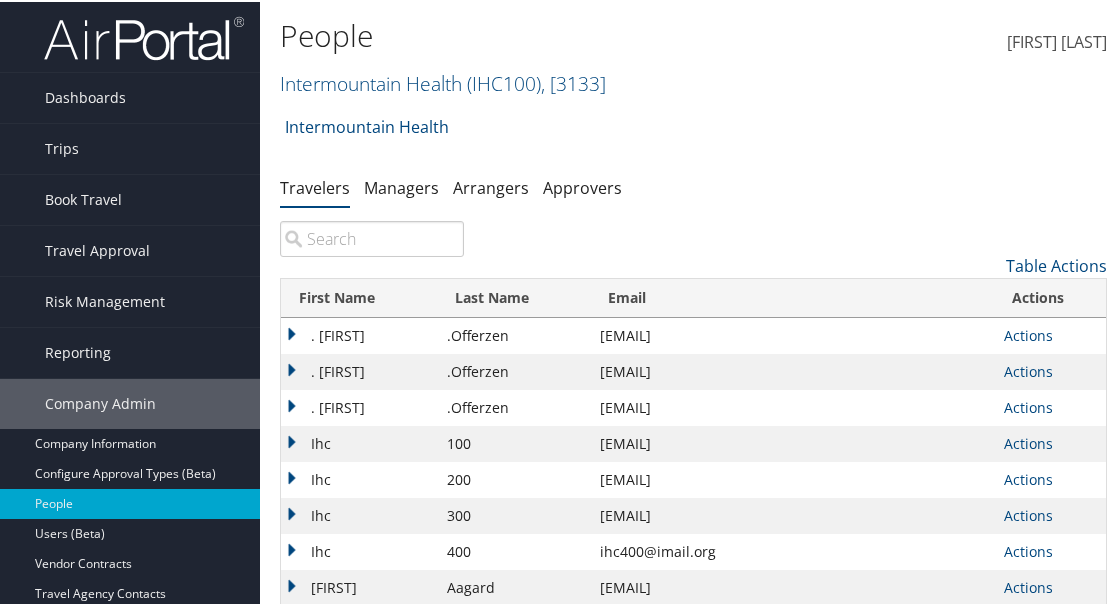 click at bounding box center (372, 237) 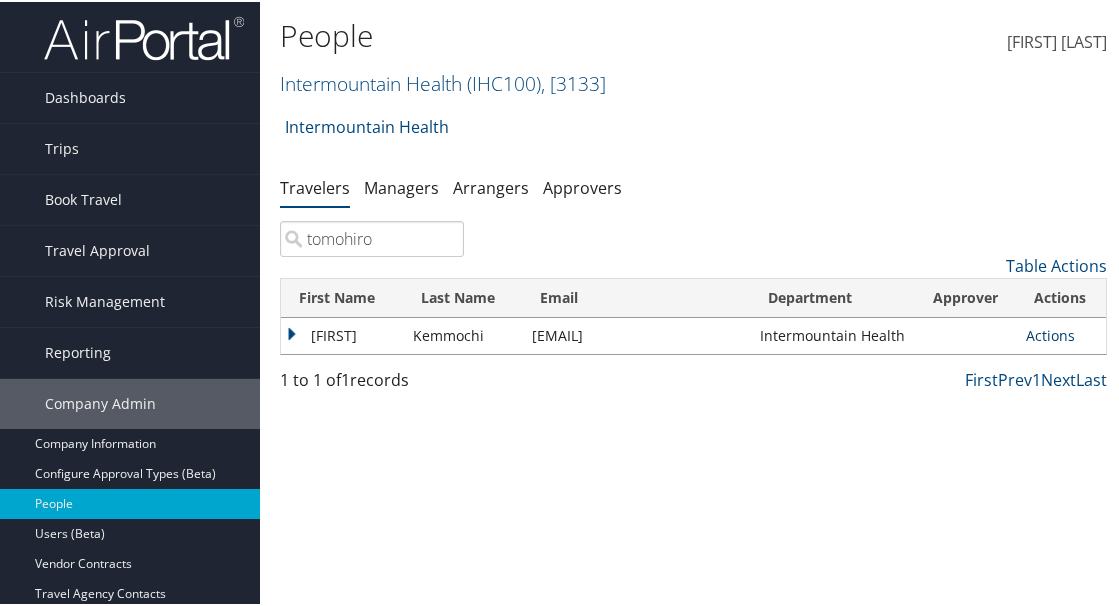 type on "tomohiro" 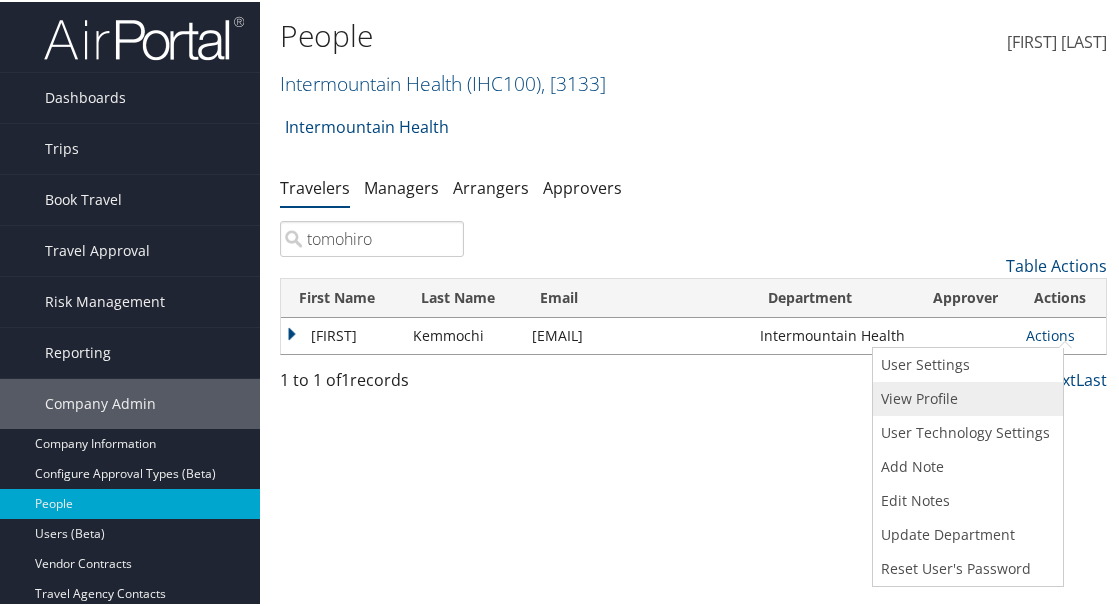 click on "View Profile" at bounding box center [965, 397] 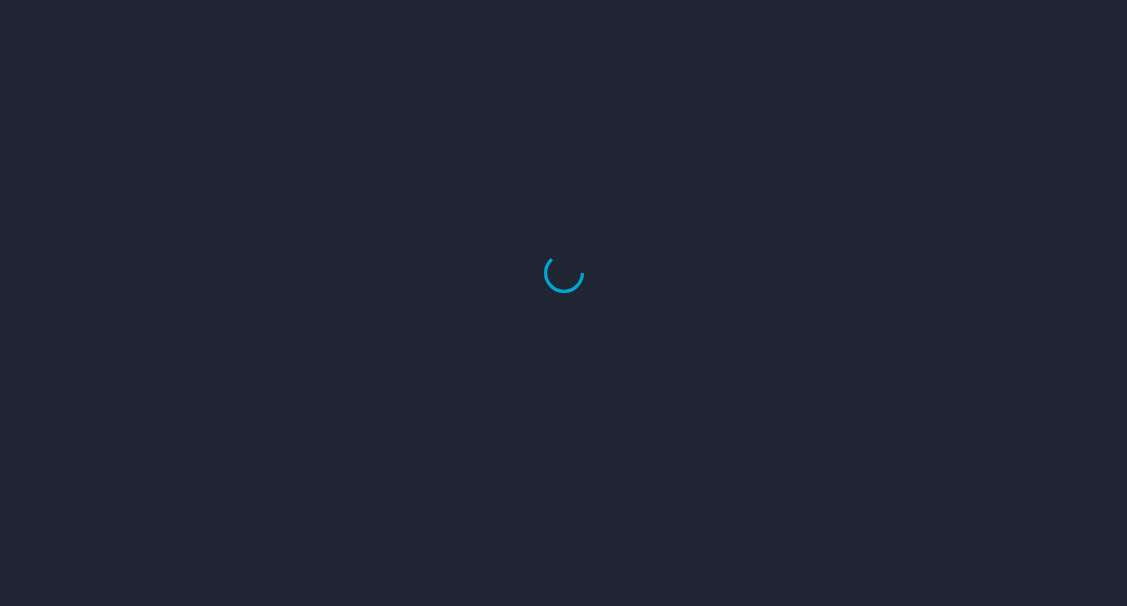 scroll, scrollTop: 0, scrollLeft: 0, axis: both 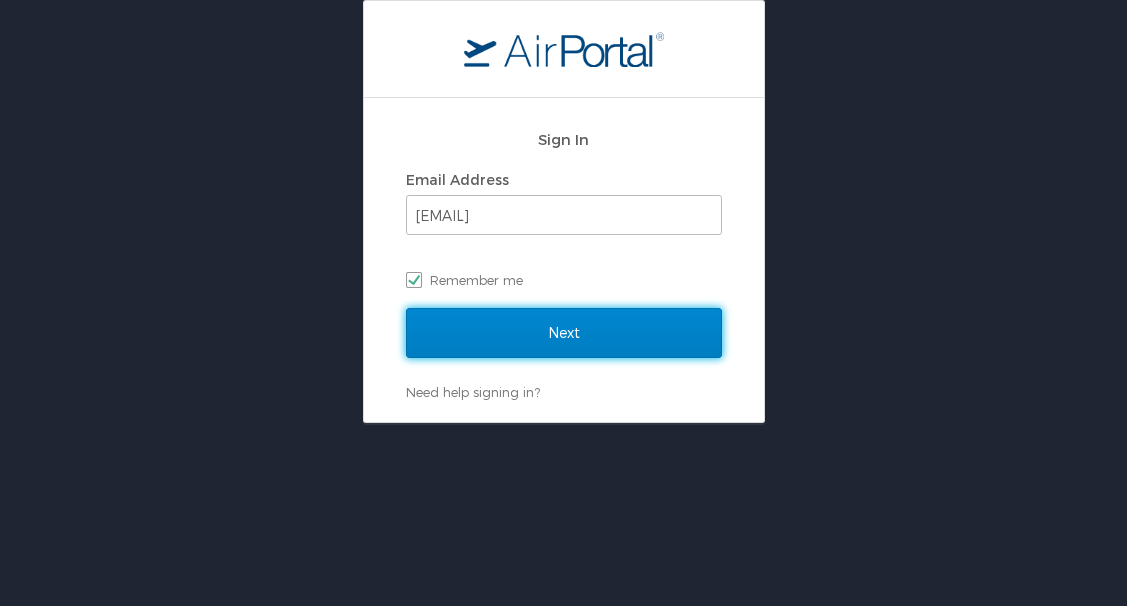 click on "Next" at bounding box center (564, 333) 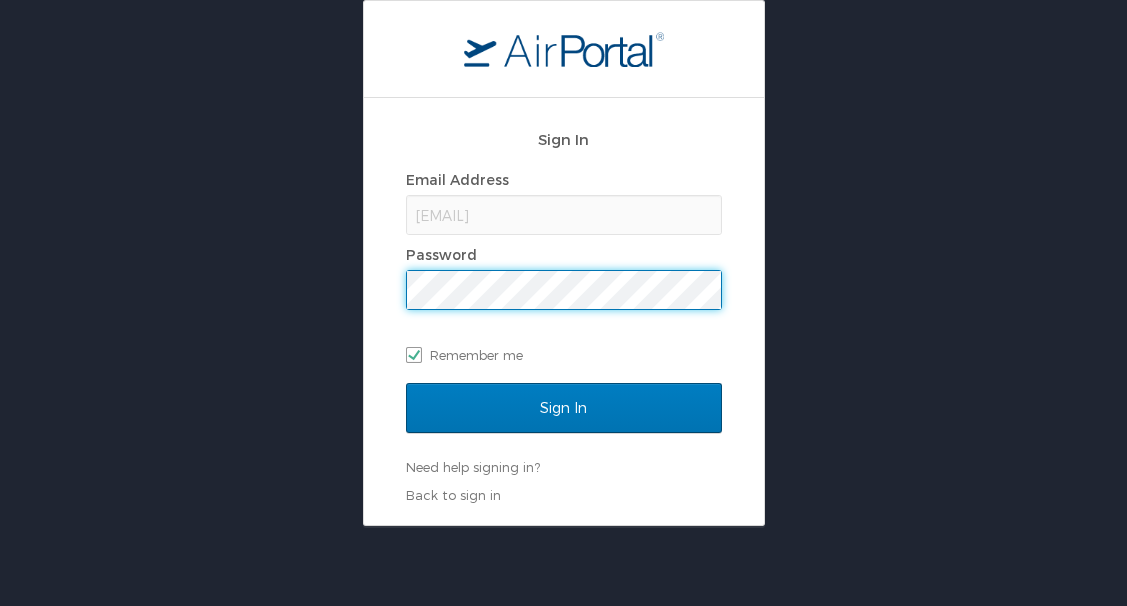 scroll, scrollTop: 0, scrollLeft: 0, axis: both 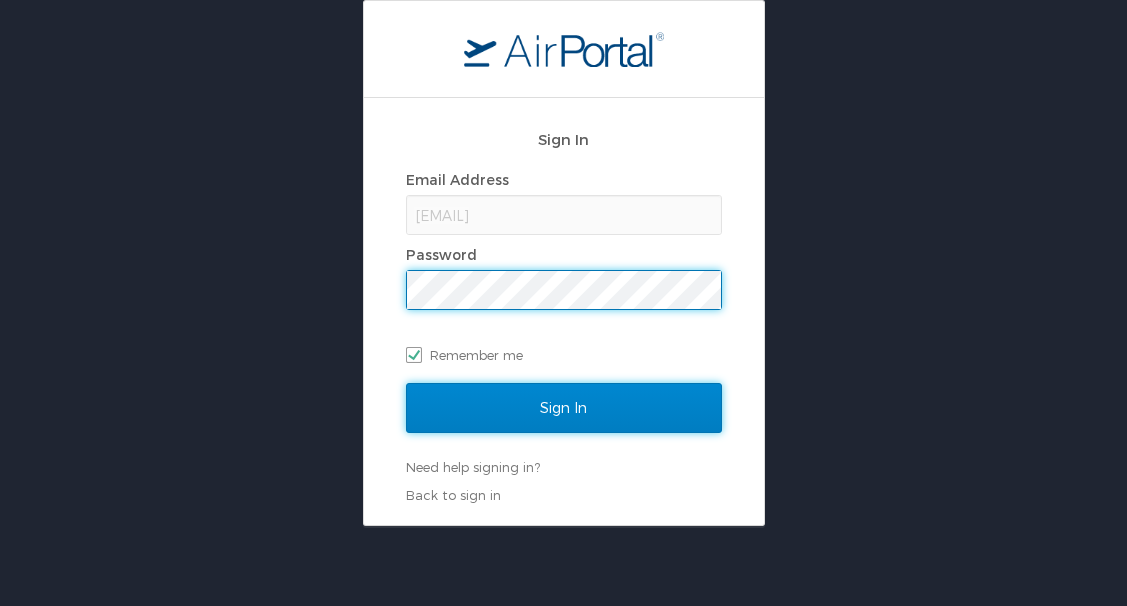 click on "Sign In" at bounding box center [564, 408] 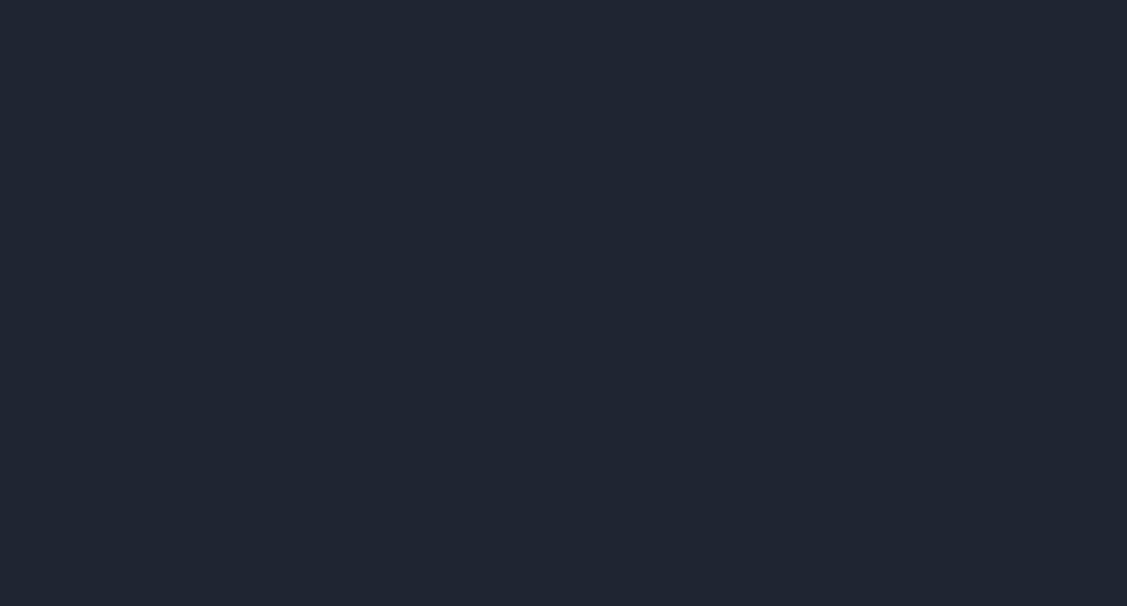 scroll, scrollTop: 0, scrollLeft: 0, axis: both 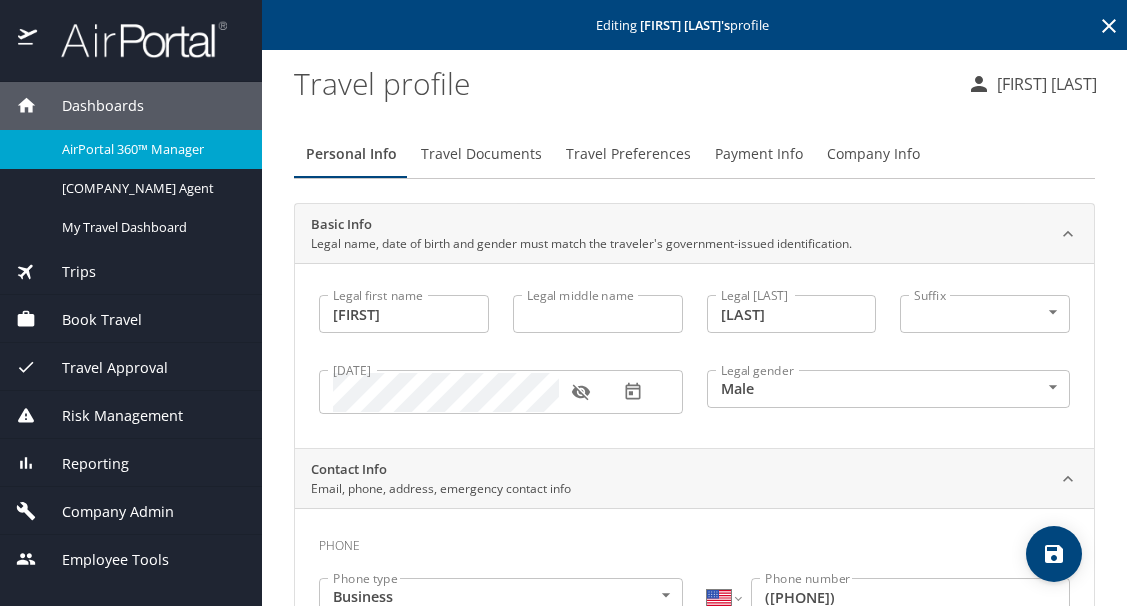 click on "Payment Info" at bounding box center [759, 154] 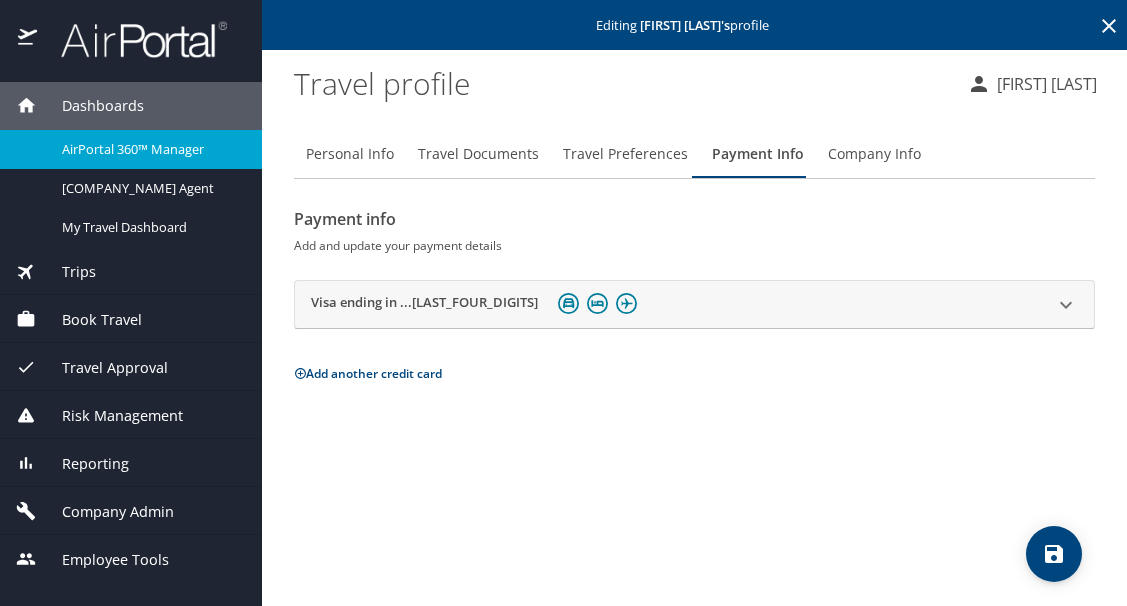 click at bounding box center (1066, 305) 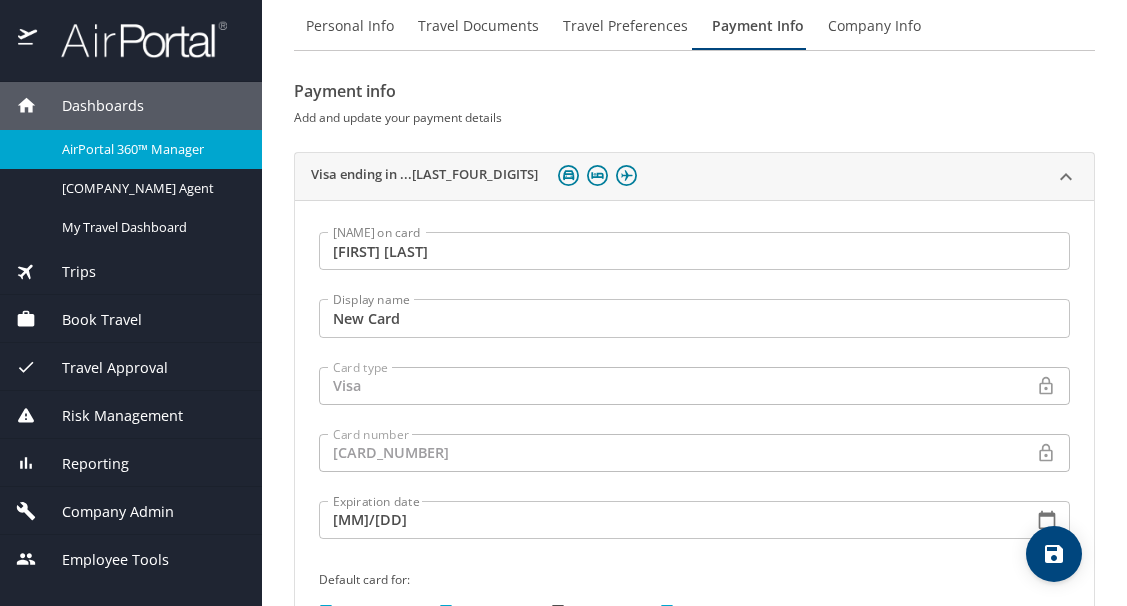 scroll, scrollTop: 276, scrollLeft: 0, axis: vertical 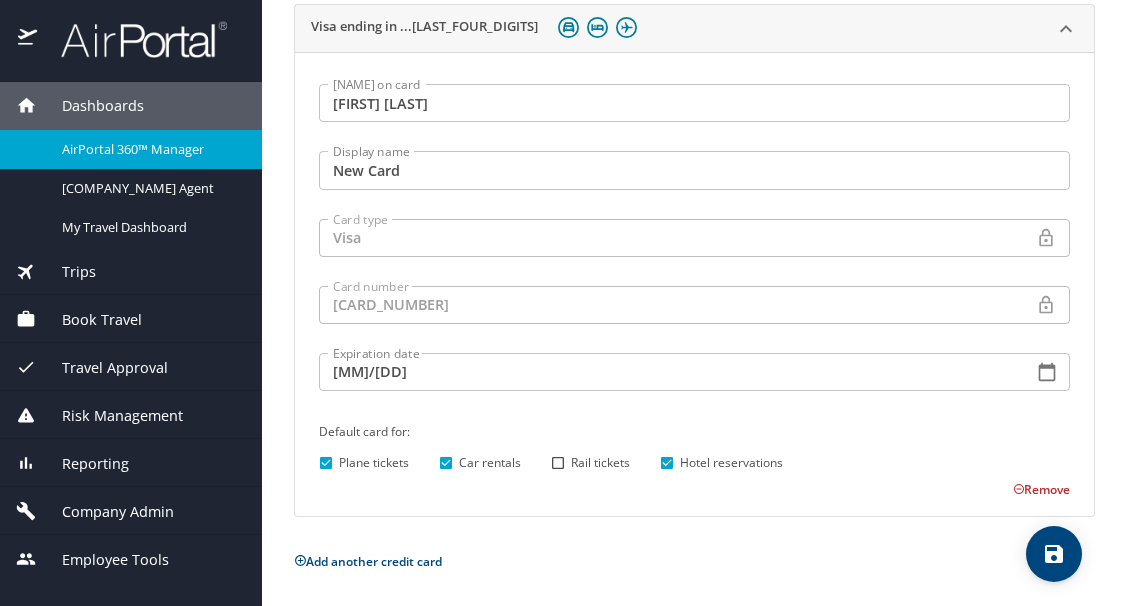 click on "06/25" at bounding box center (668, 372) 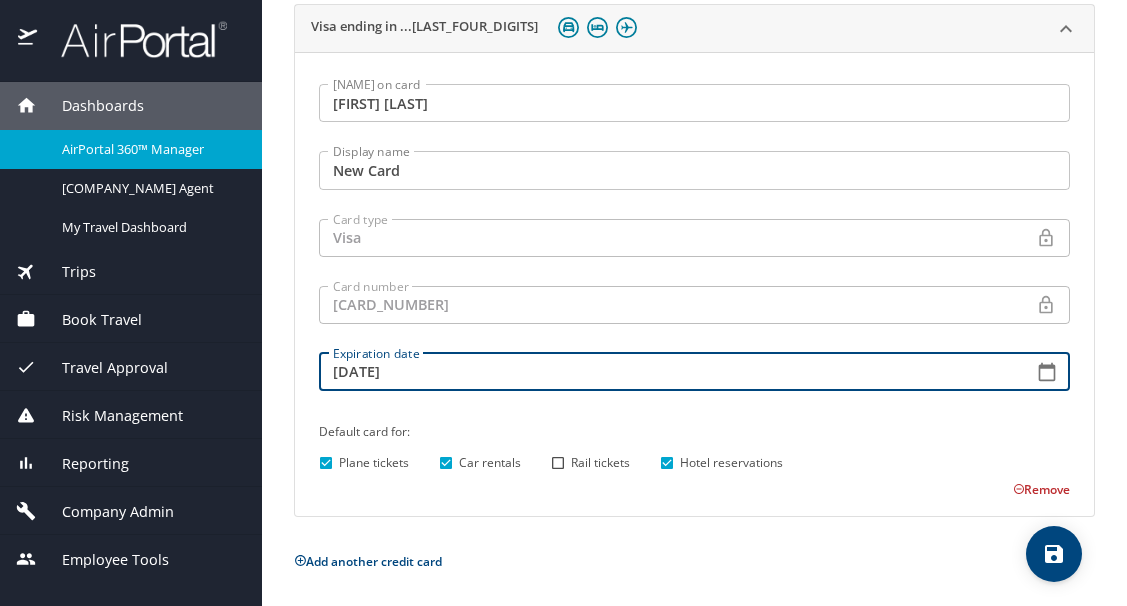 type on "06/29" 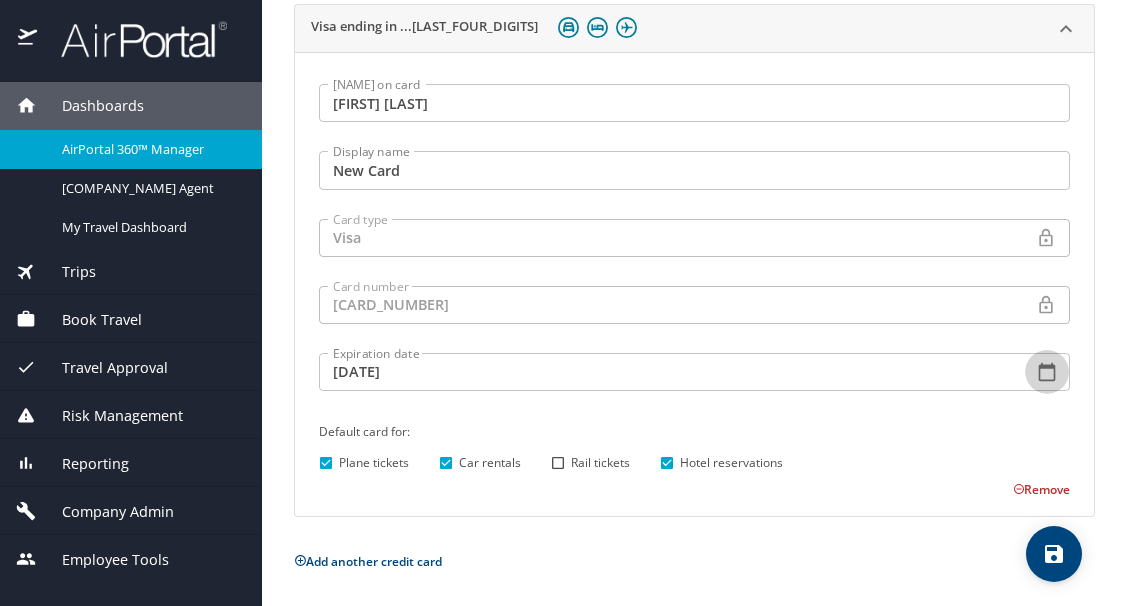 click at bounding box center [1054, 554] 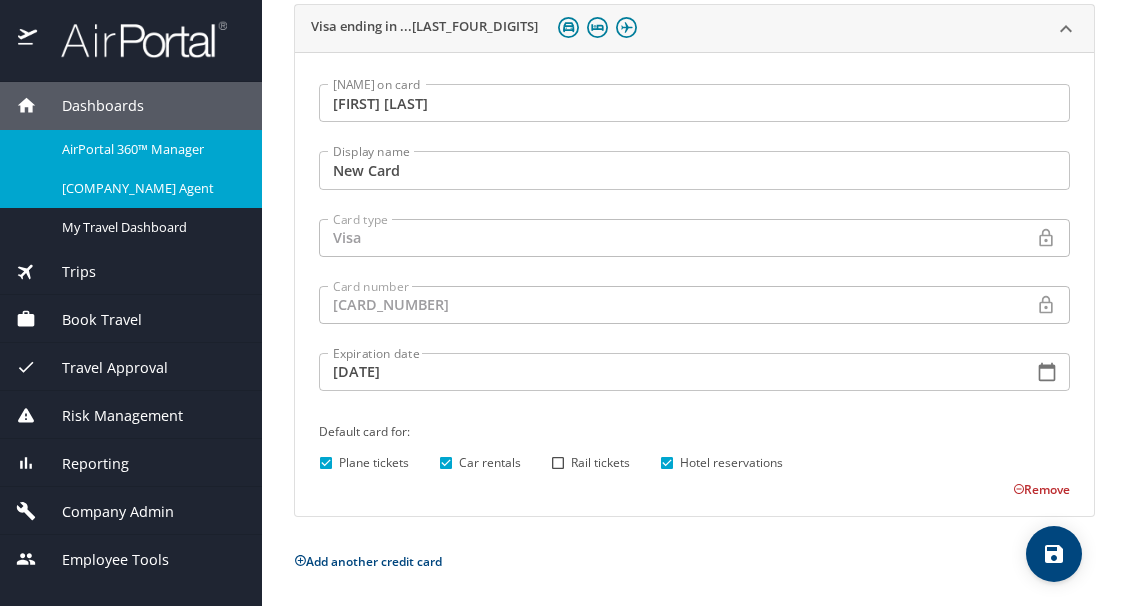 click on "AirPortal 360™ Agent" at bounding box center [150, 188] 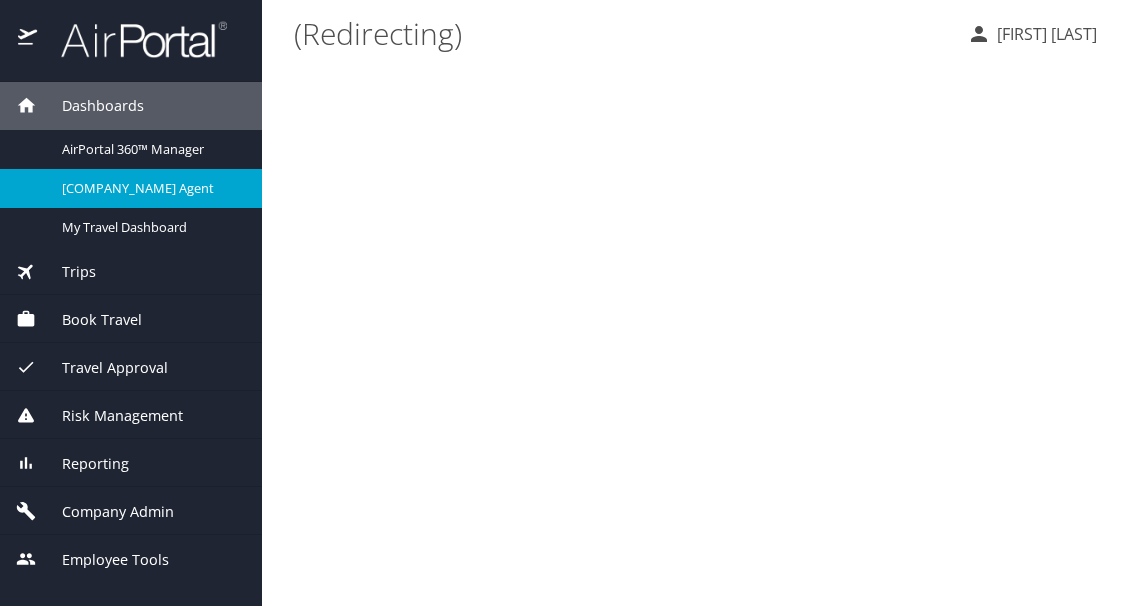 scroll, scrollTop: 0, scrollLeft: 0, axis: both 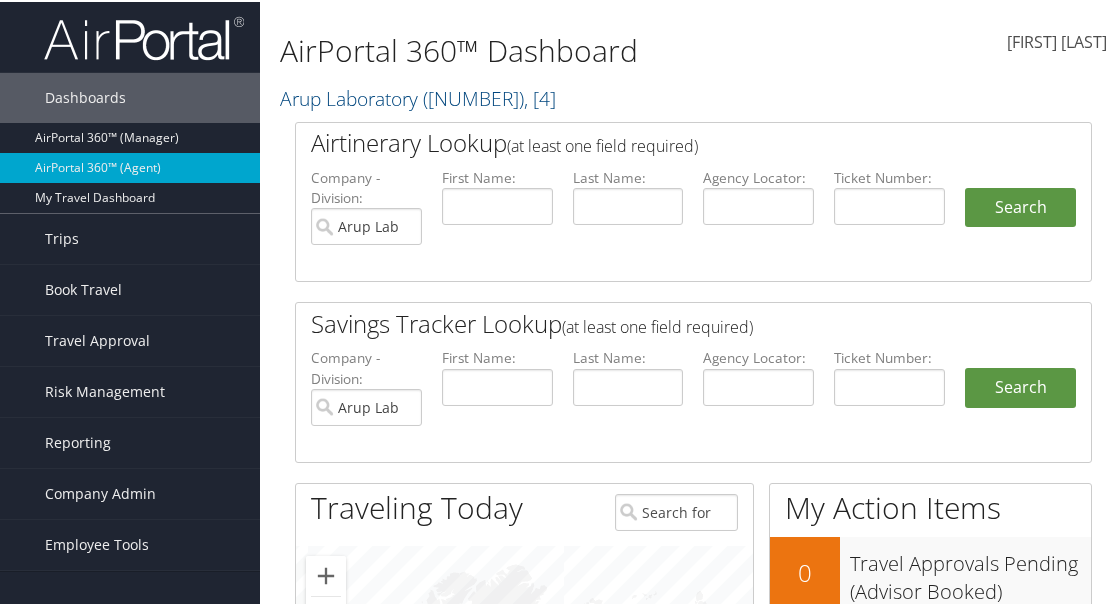 click on "AirPortal 360™ Dashboard
Arup Laboratory   ( [NUMBER] )  , [ 4 ]
Intermountain Health, [NUMBER]
Extra Space Storage, [NUMBER]
Venture Global LNG, [NUMBER]
MISC, [NUMBER]
STATE of UTAH INSIDE ENTITIES, [NUMBER]
State of Utah (OE accounts), [NUMBER]
CAROLLO ENGINEERS, [NUMBER]
Cherokee Nation Businesses Diversified (CNB), [NUMBER]
RAM Enterprise, Inc, [NUMBER]
Yulista Holding LLC, [NUMBER]
[FIRST] [LAST]" at bounding box center [693, 549] 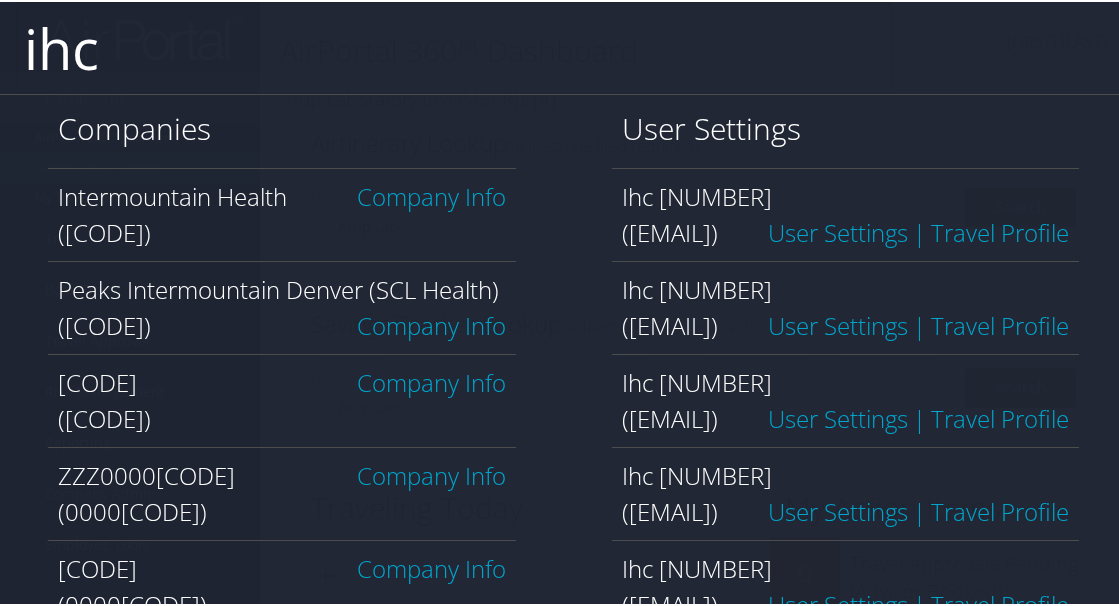 type on "ihc100" 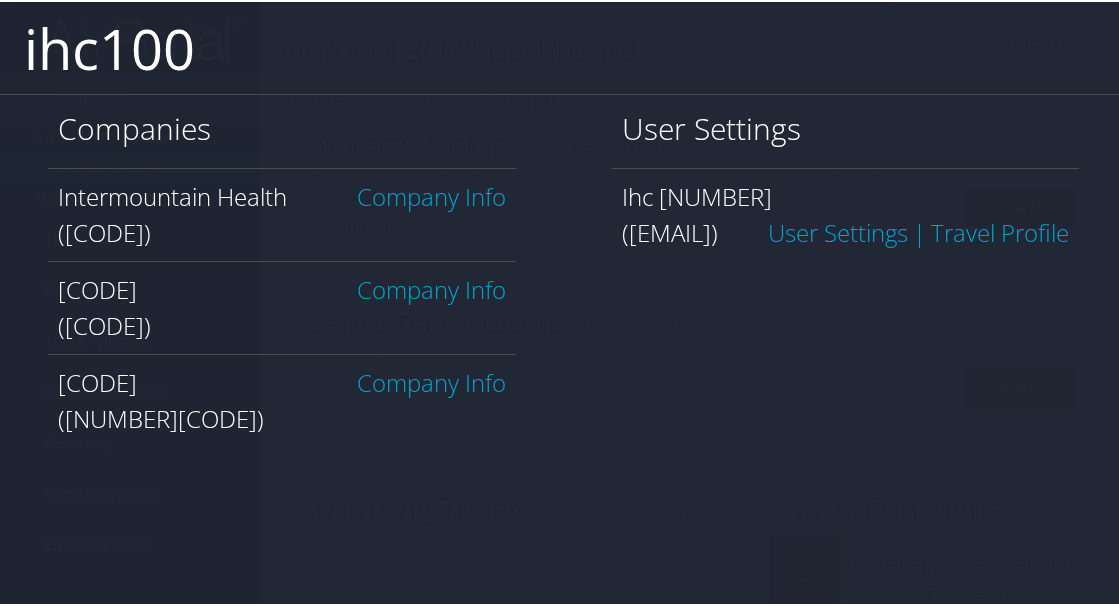 click on "Company Info" at bounding box center [431, 194] 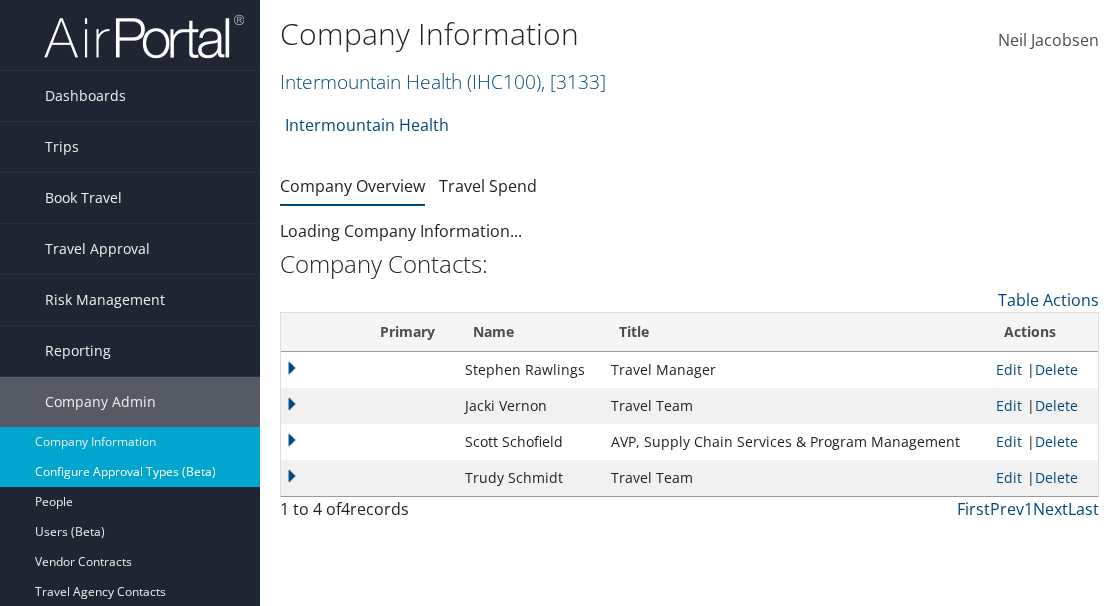 scroll, scrollTop: 0, scrollLeft: 0, axis: both 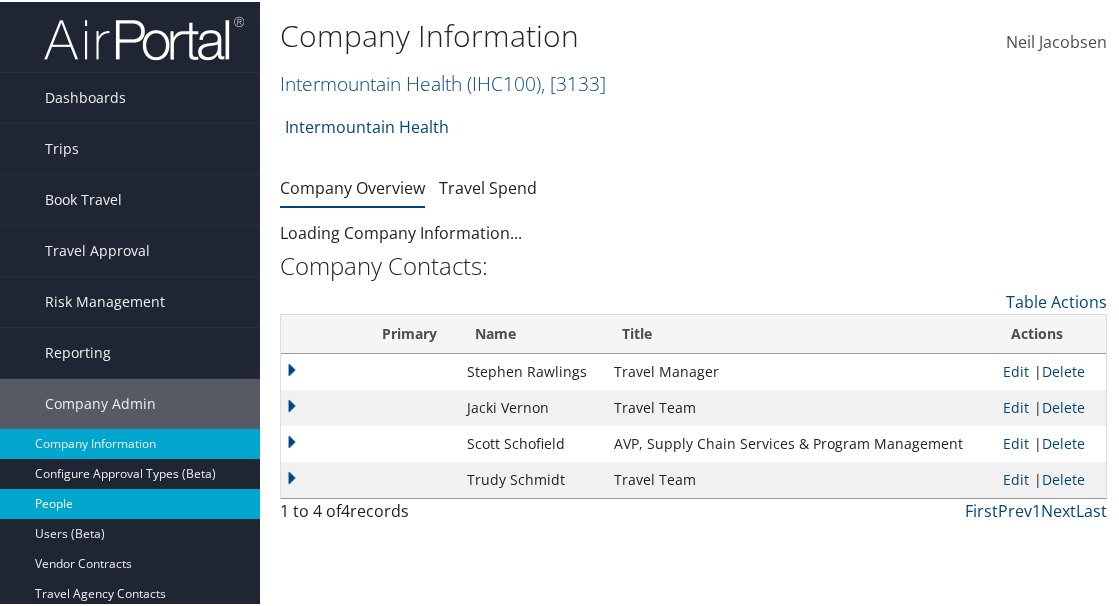 click on "People" at bounding box center (130, 502) 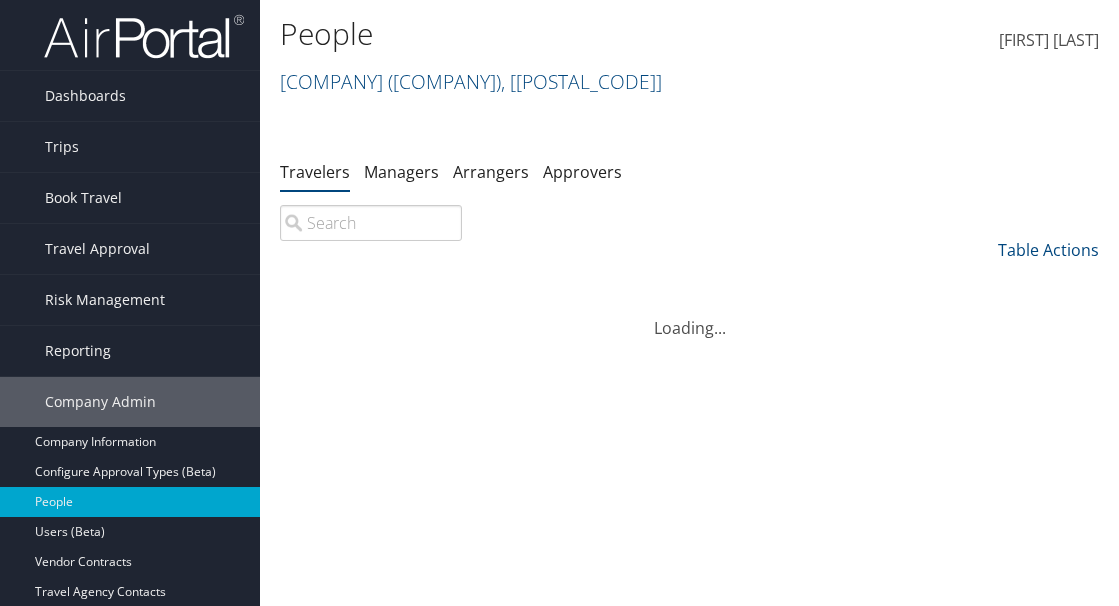 scroll, scrollTop: 0, scrollLeft: 0, axis: both 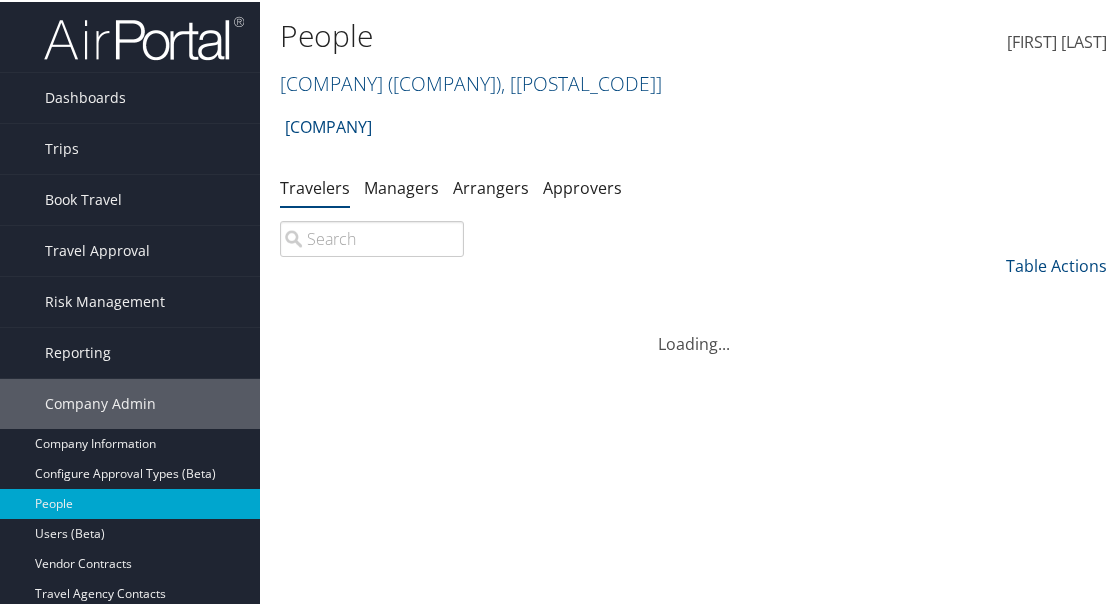 click at bounding box center (372, 237) 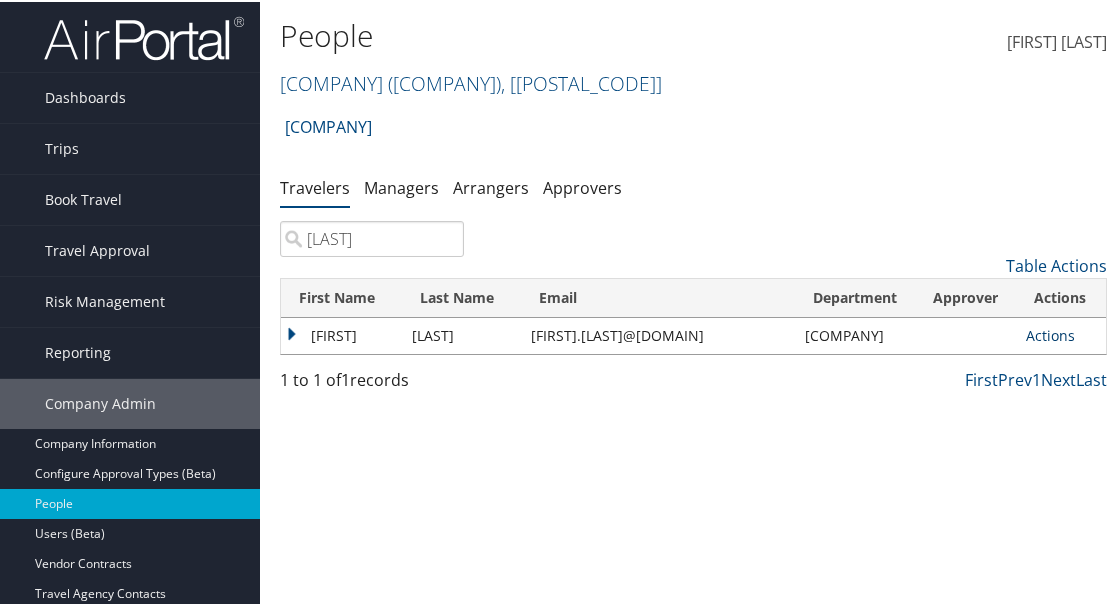 type on "[LAST]" 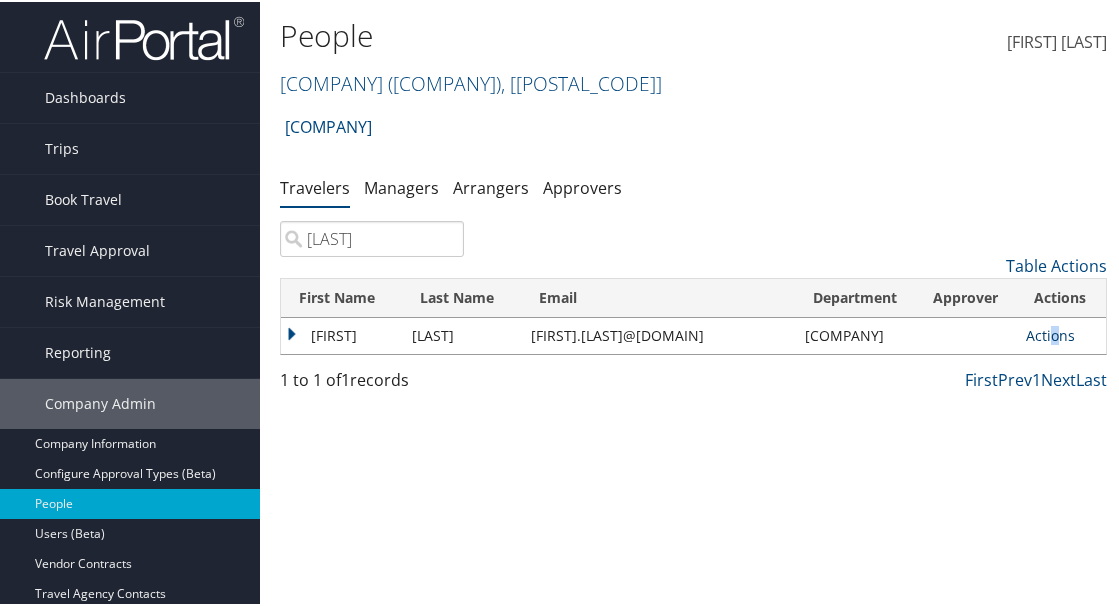 click on "Actions" at bounding box center (1050, 333) 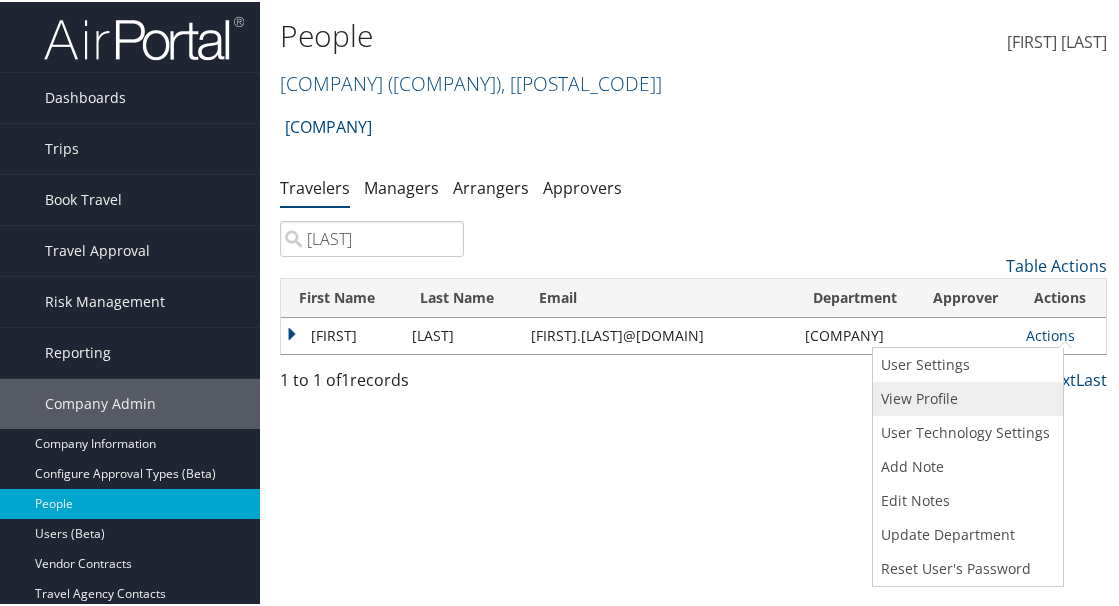 click on "View Profile" at bounding box center (965, 397) 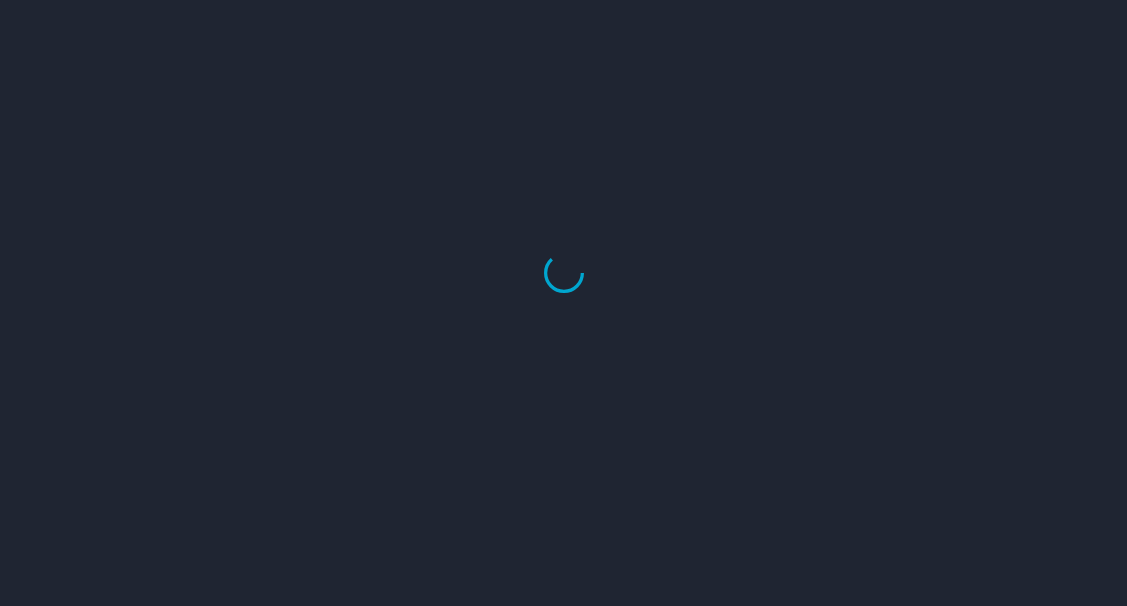 scroll, scrollTop: 0, scrollLeft: 0, axis: both 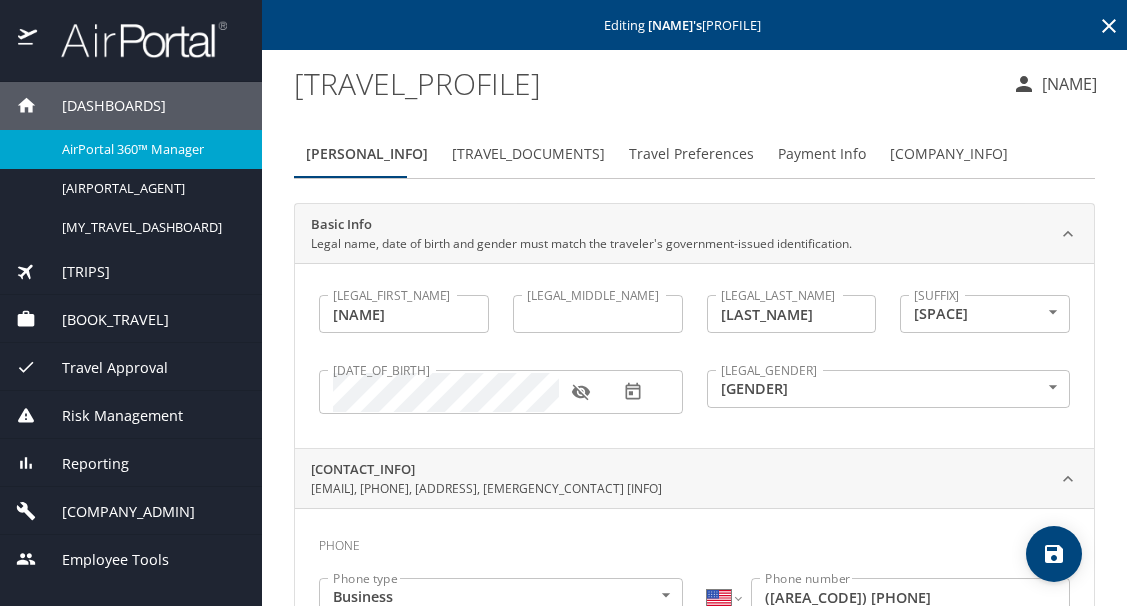 click on "Payment Info" at bounding box center (822, 154) 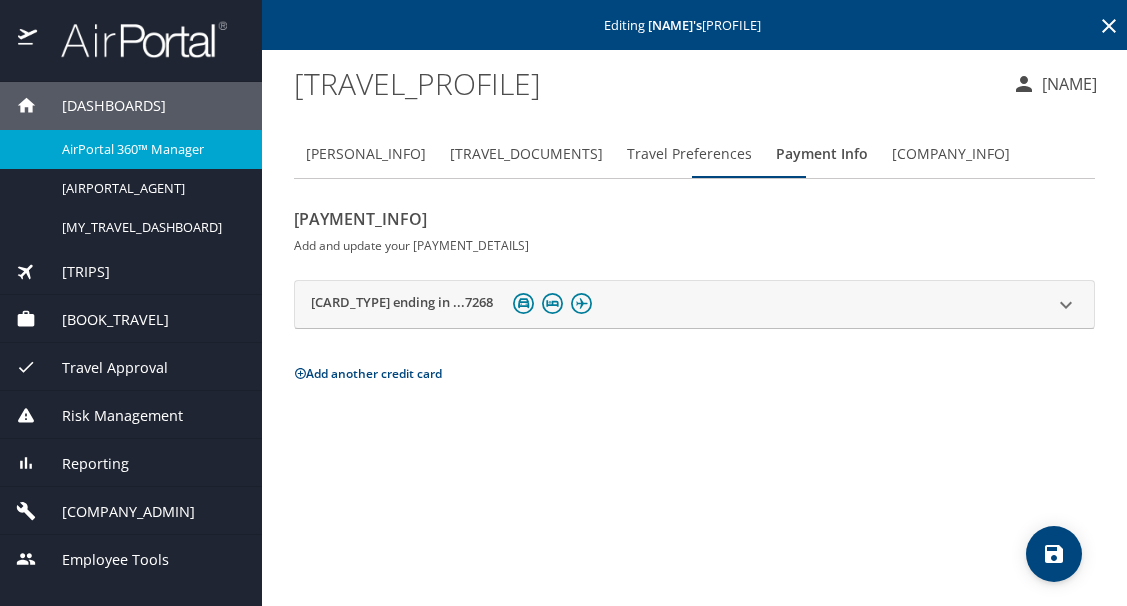 click at bounding box center (1066, 305) 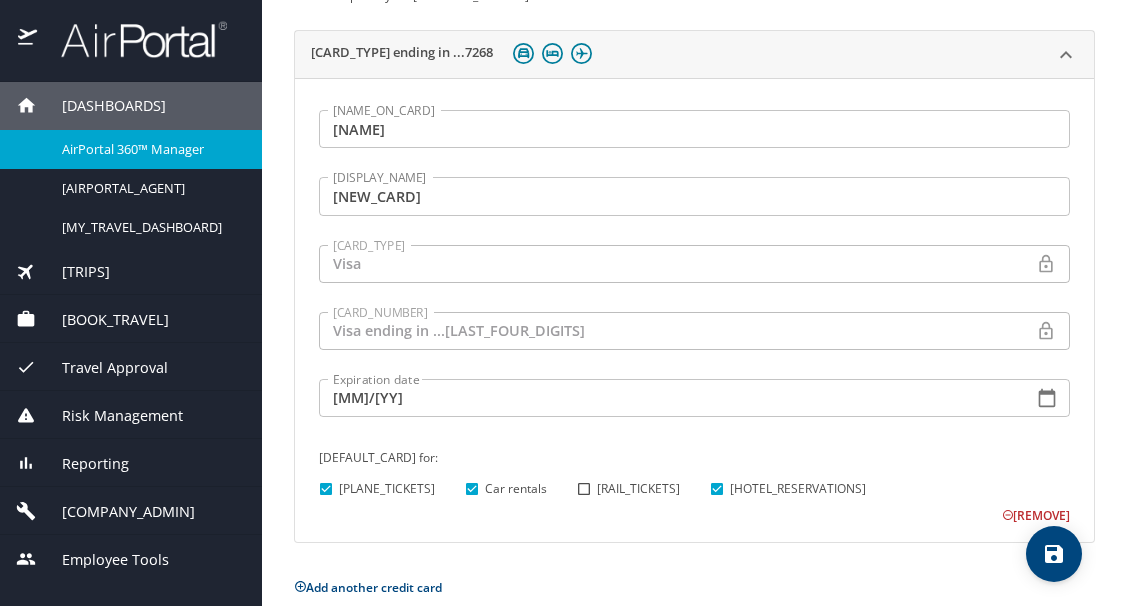 scroll, scrollTop: 276, scrollLeft: 0, axis: vertical 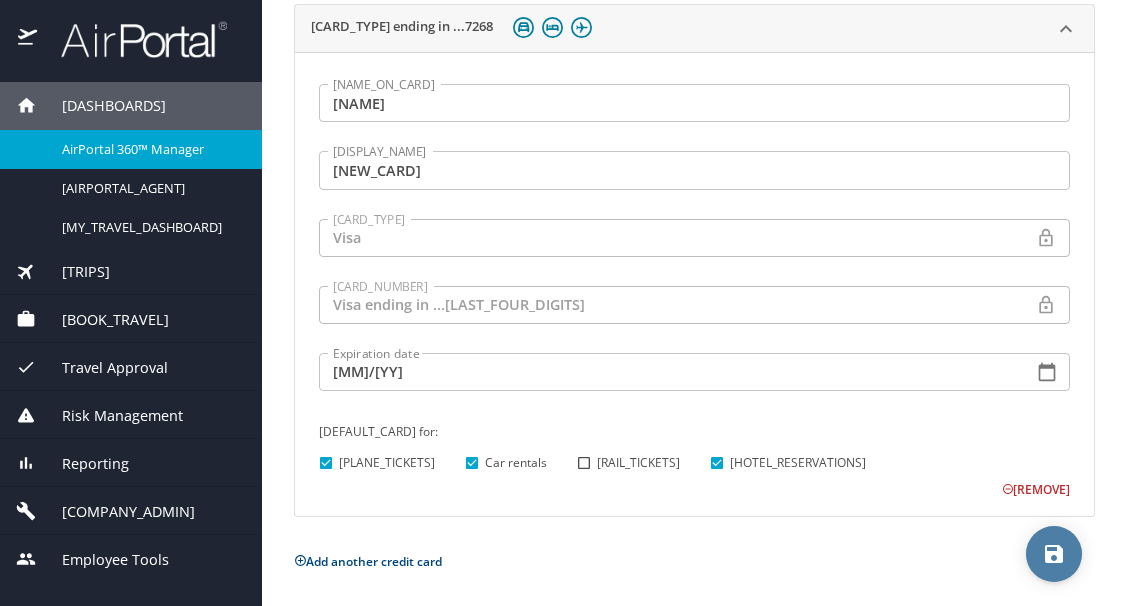 click at bounding box center [1054, 554] 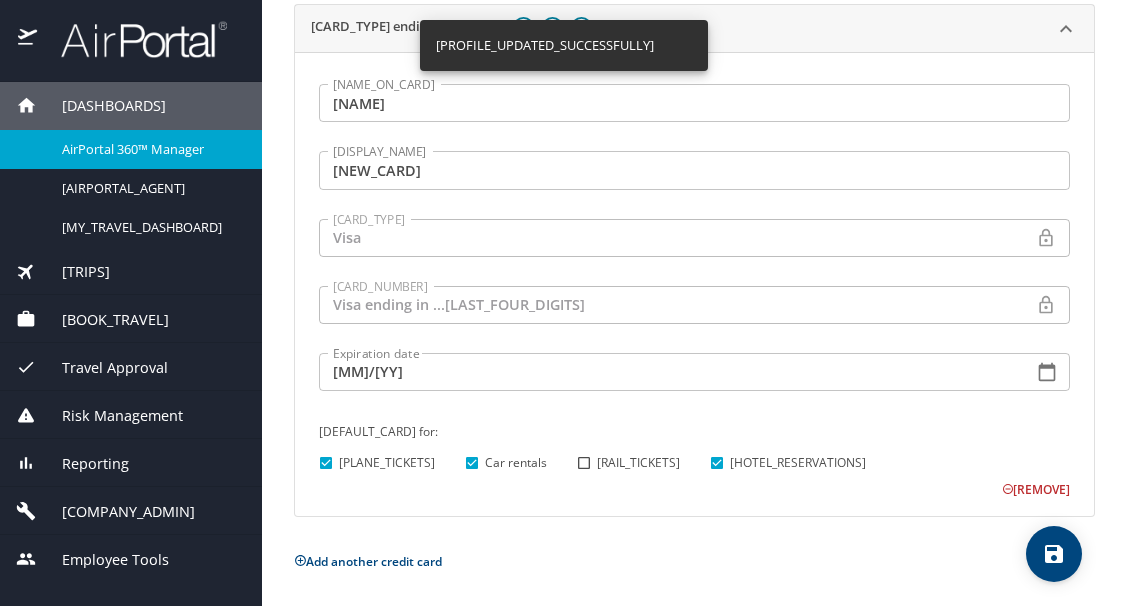 click on "Payment info Add and update your payment details Visa ending in ...7268   Name on card Tomohiro Kemmochi Name on card   Display name New Card Display name   Card type Visa VI Card type   Card number 4485XXXXXXXX7268 Card number Expiration date 06/29 Expiration date Default card for: Plane tickets Car rentals Rail tickets Hotel reservations  Remove  Add another credit card" at bounding box center [694, 250] 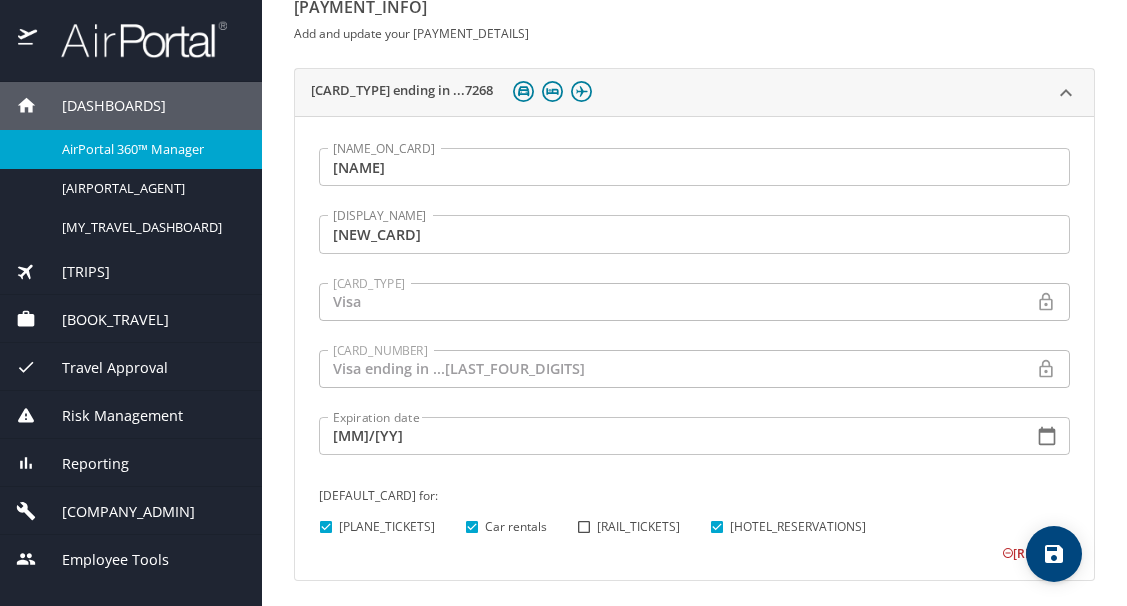 scroll, scrollTop: 176, scrollLeft: 0, axis: vertical 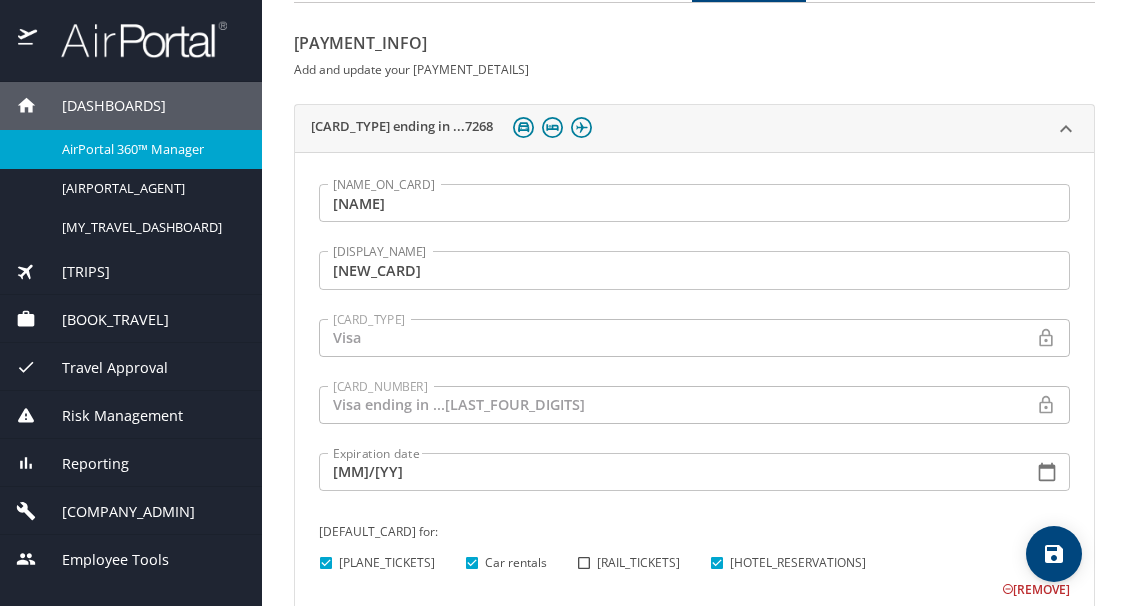 click on "Visa" at bounding box center (677, 338) 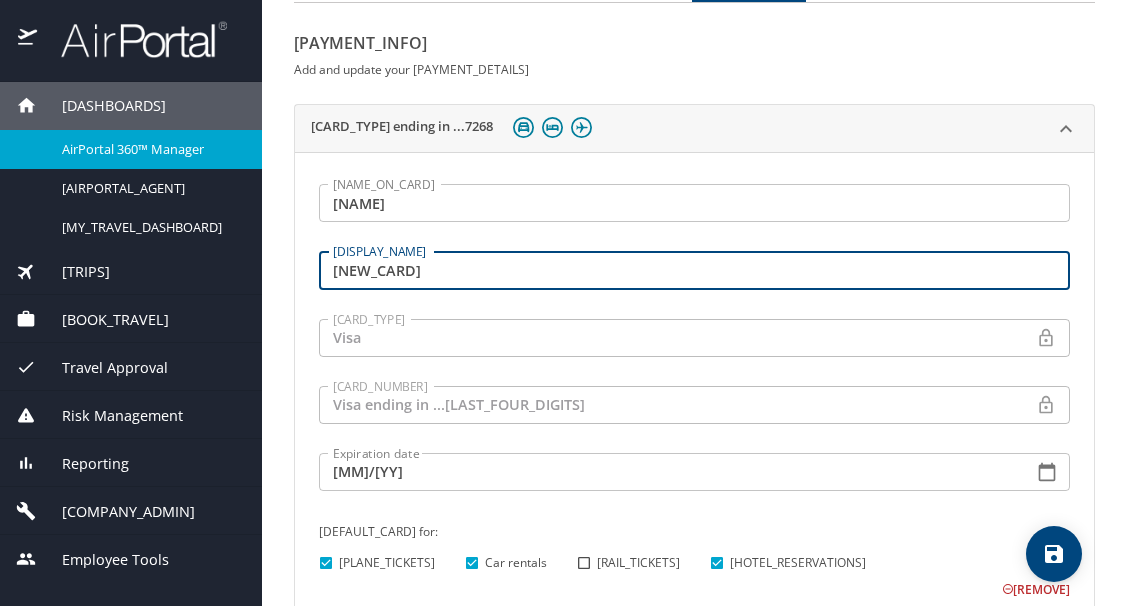 drag, startPoint x: 421, startPoint y: 264, endPoint x: 194, endPoint y: 293, distance: 228.84492 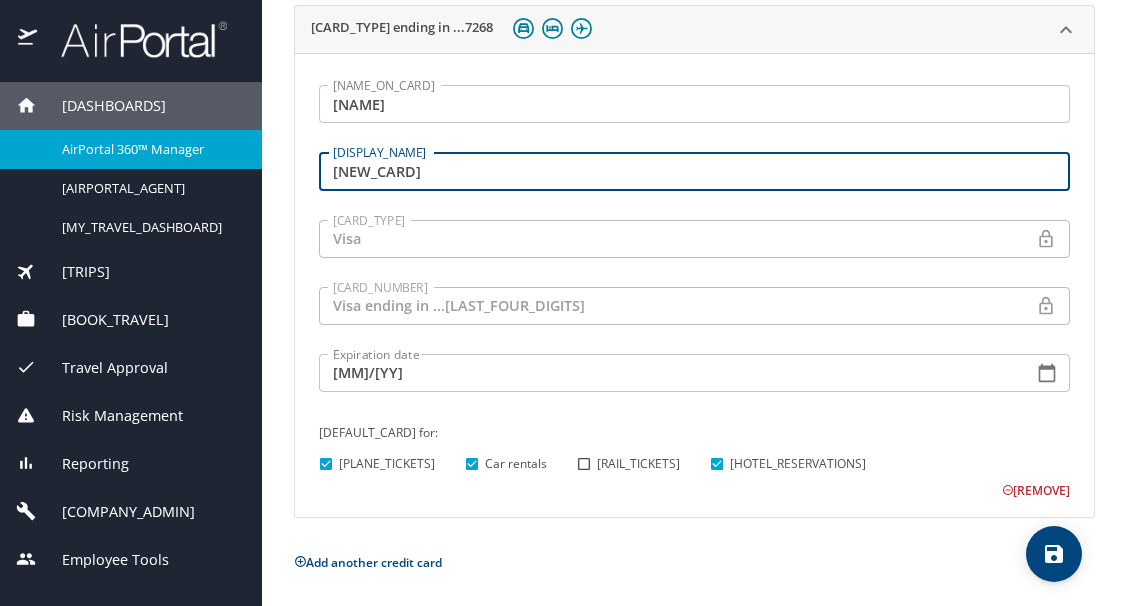 scroll, scrollTop: 276, scrollLeft: 0, axis: vertical 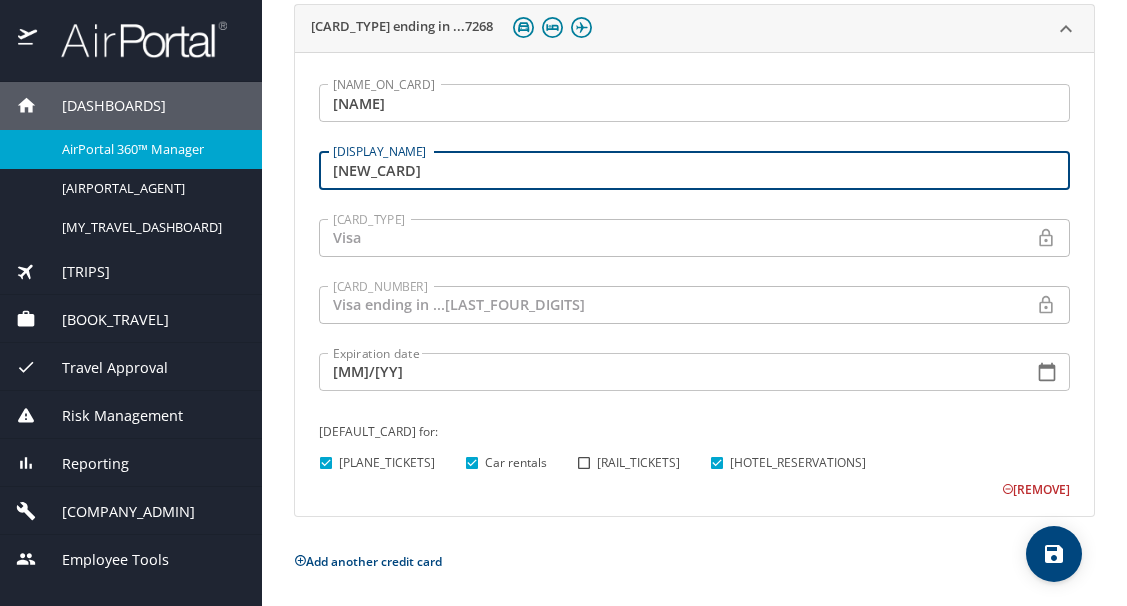 click on "Remove" at bounding box center [1036, 489] 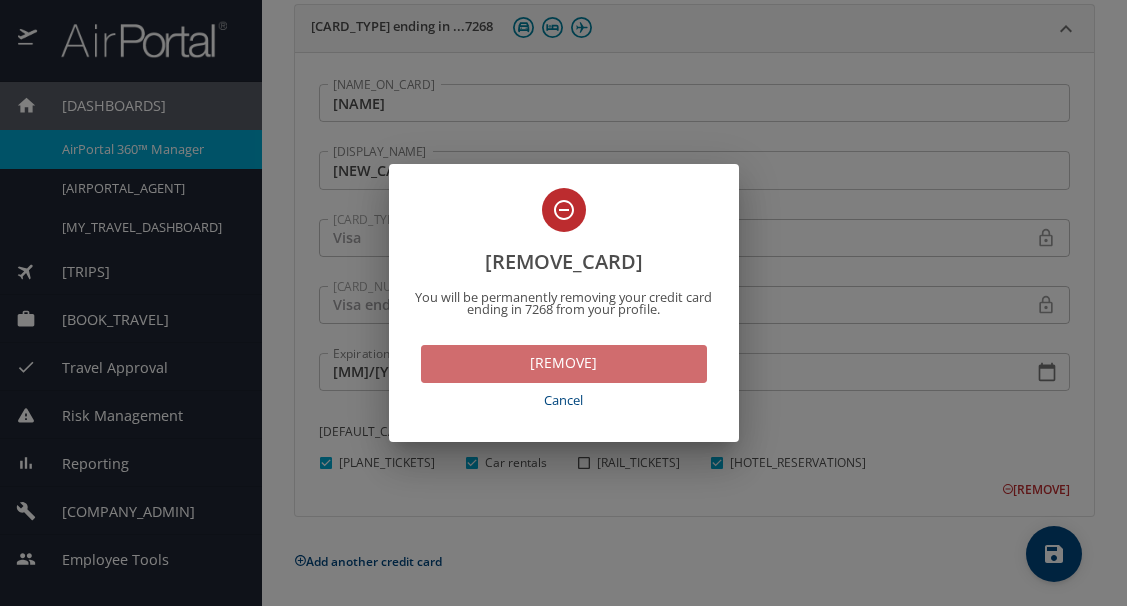 click on "Remove" at bounding box center (564, 363) 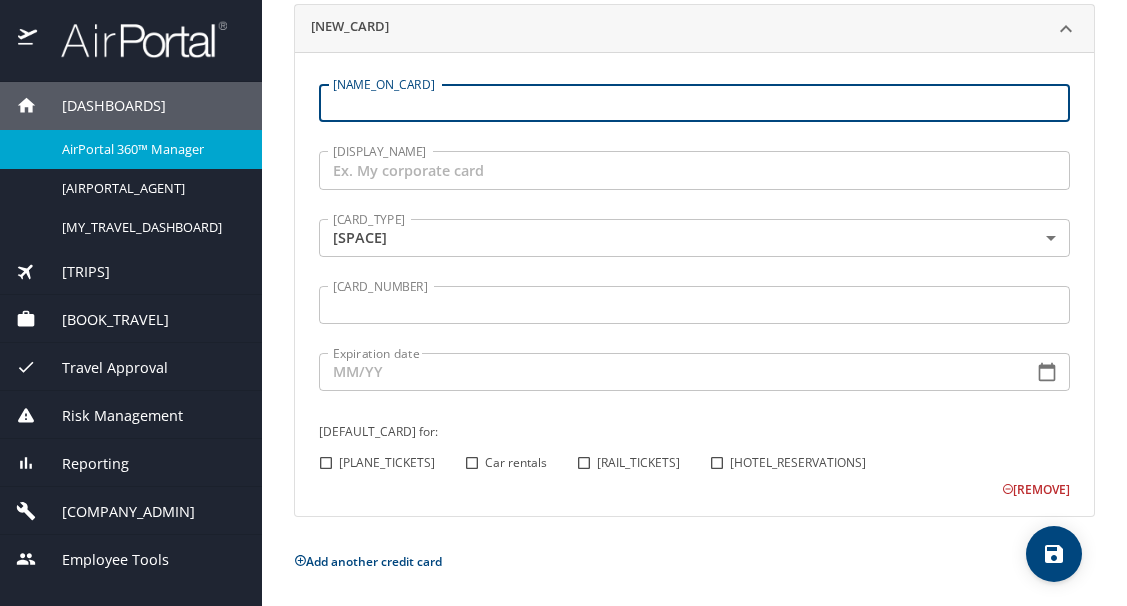 click on "Name on card" at bounding box center [694, 103] 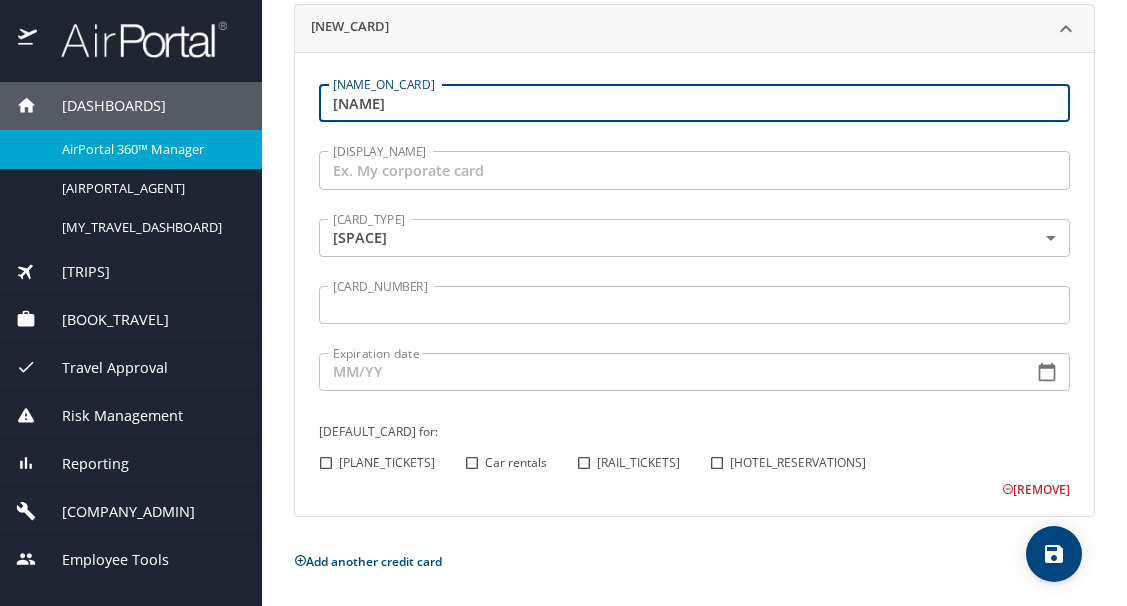 type on "Tomohiro Kemmochi" 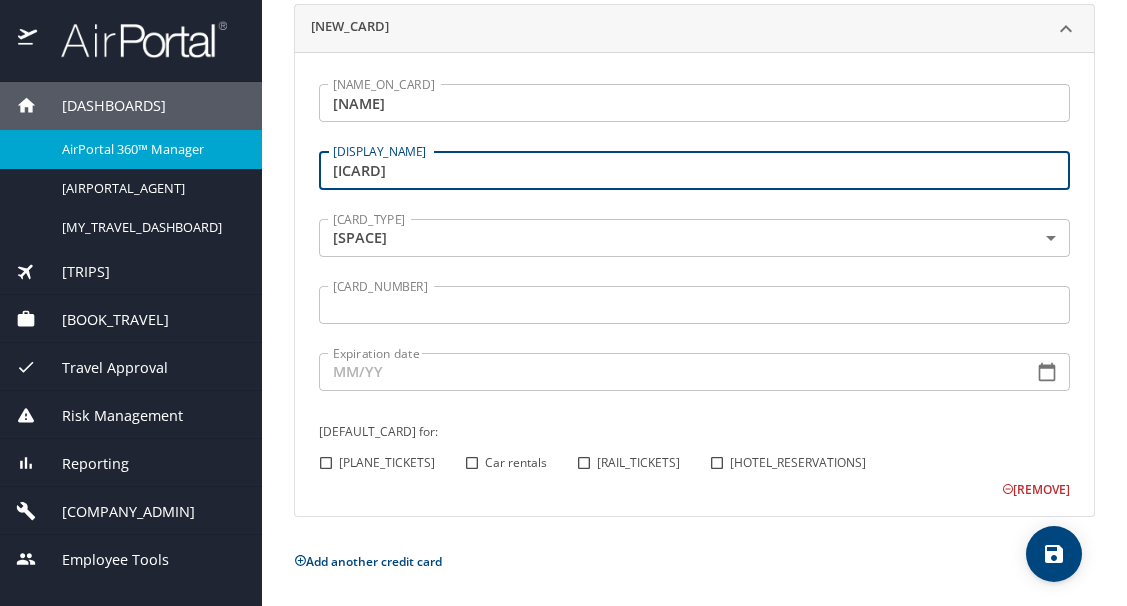 type on "Icard" 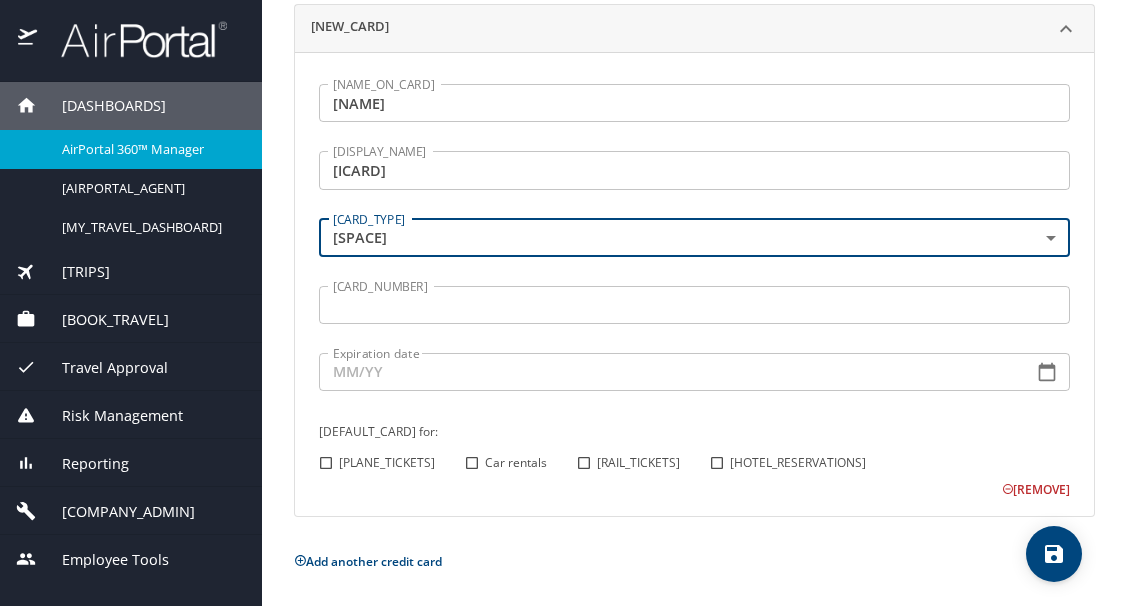 click on "Dashboards AirPortal 360™ Manager AirPortal 360™ Agent My Travel Dashboard Trips Airtinerary® Lookup Current / Future Trips Past Trips Trips Missing Hotel Hotel Check-ins Book Travel Request Agent Booking Approval Request (Beta) Book/Manage Online Trips Travel Approval Pending Trip Approvals Approved Trips Canceled Trips Approvals (Beta) Risk Management SecurityLogic® Map Assistance Requests Travel Alerts Notifications Reporting Unused Tickets Savings Tracker Value Scorecard Virtual Pay Lookup Domo IBank Prime Analytics Company Admin Company Information Configure Approval Types (Beta) People Users (Beta) Vendor Contracts Travel Agency Contacts Help Desk Travel Policy Forms of Payment Service Fees Reporting Fields (Beta) Report Settings Technology Settings Airtinerary® Settings Virtual Pay Settings Consultative Services Notes Activity Log Employee Tools Admin Search (CTRL + S) Agent Lookup Advisor Teams Carrier Contracts Help Desk   Editing   Tomohiro Kemmochi 's  profile   Travel profile Neil Jacobsen" at bounding box center (563, 303) 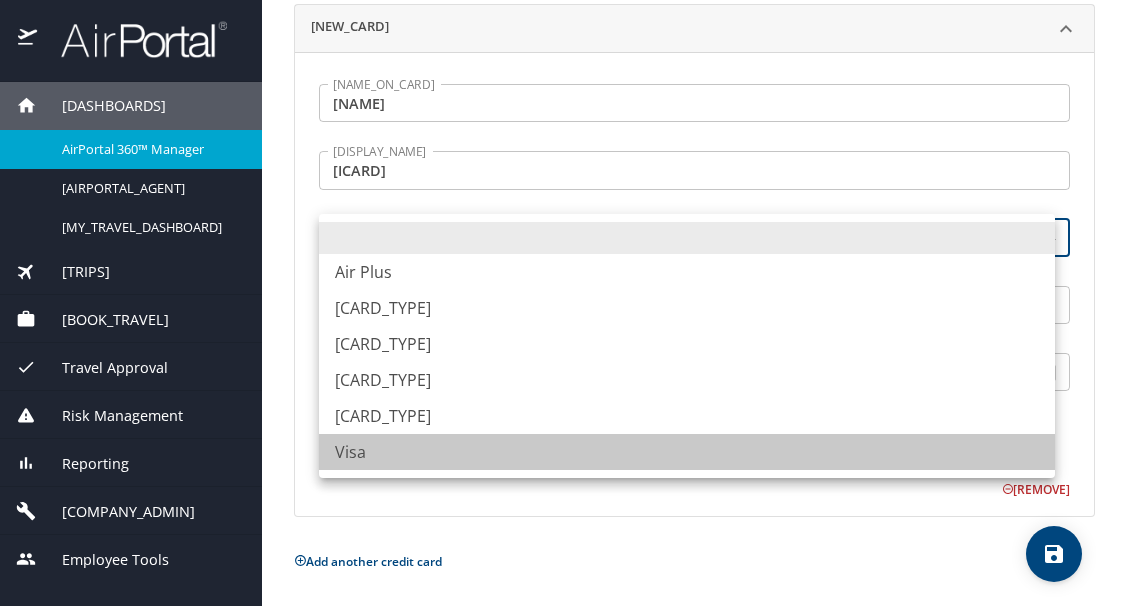 click on "Visa" at bounding box center [687, 452] 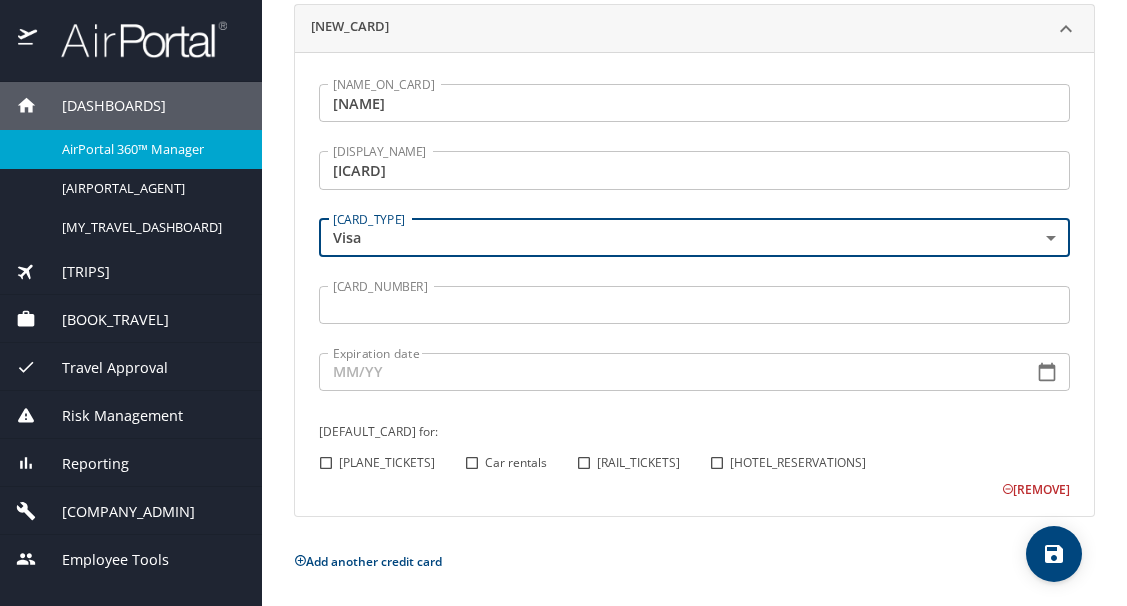 click on "Card number" at bounding box center (694, 305) 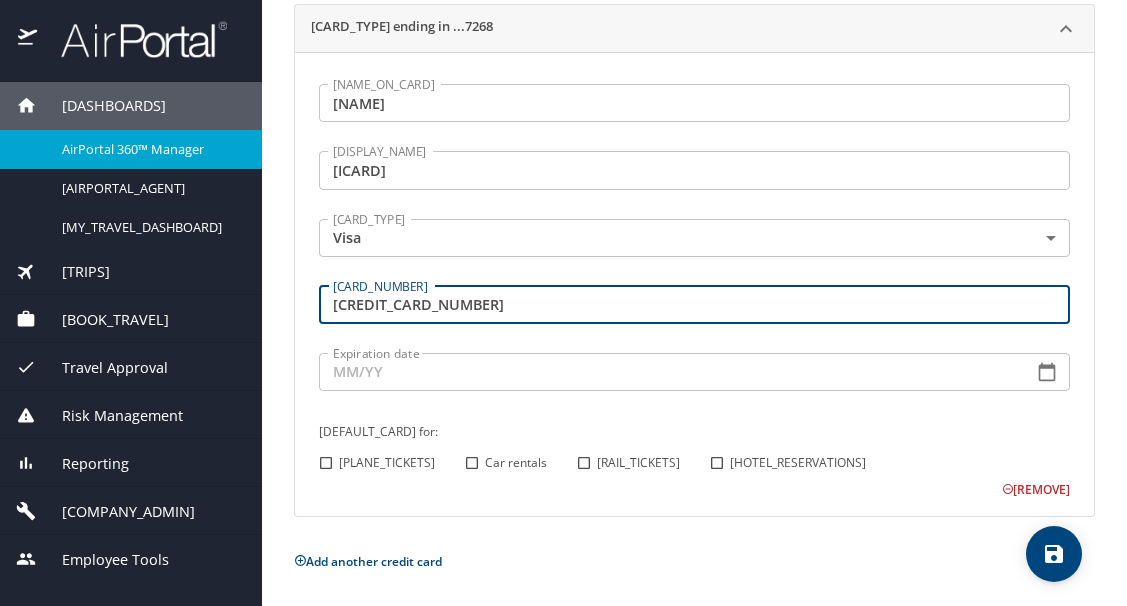 type on "4485596906757268" 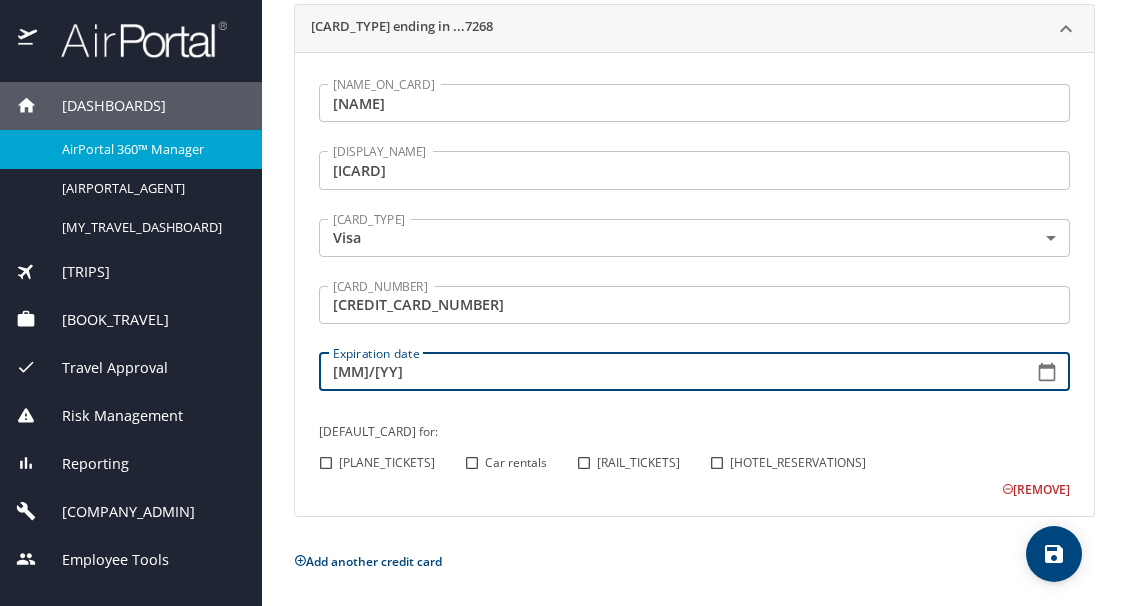 type on "06/29" 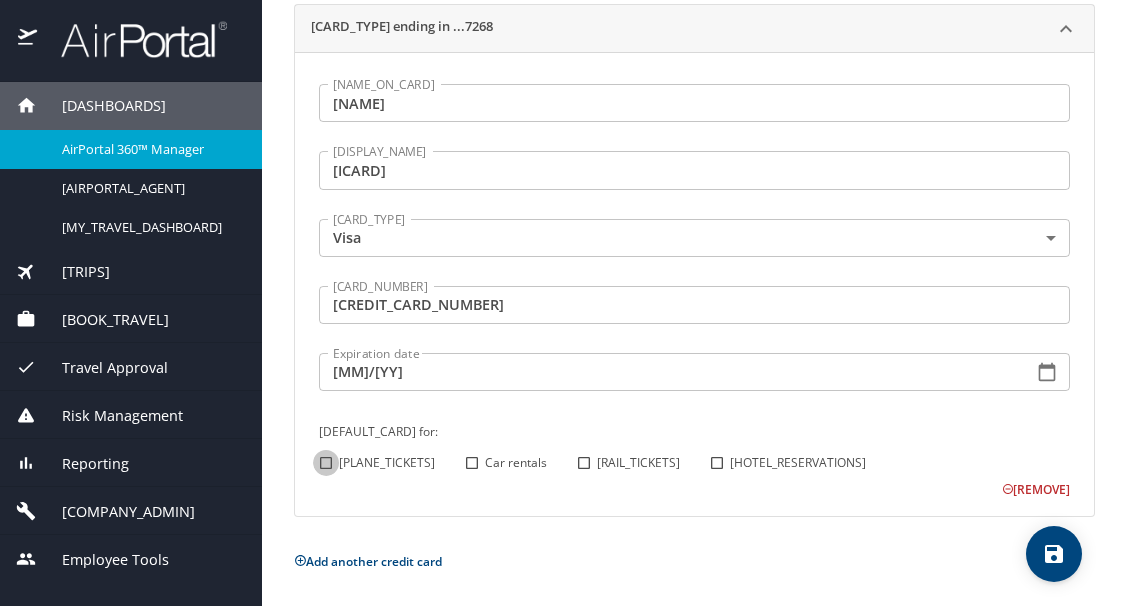 click on "Plane tickets" at bounding box center [326, 463] 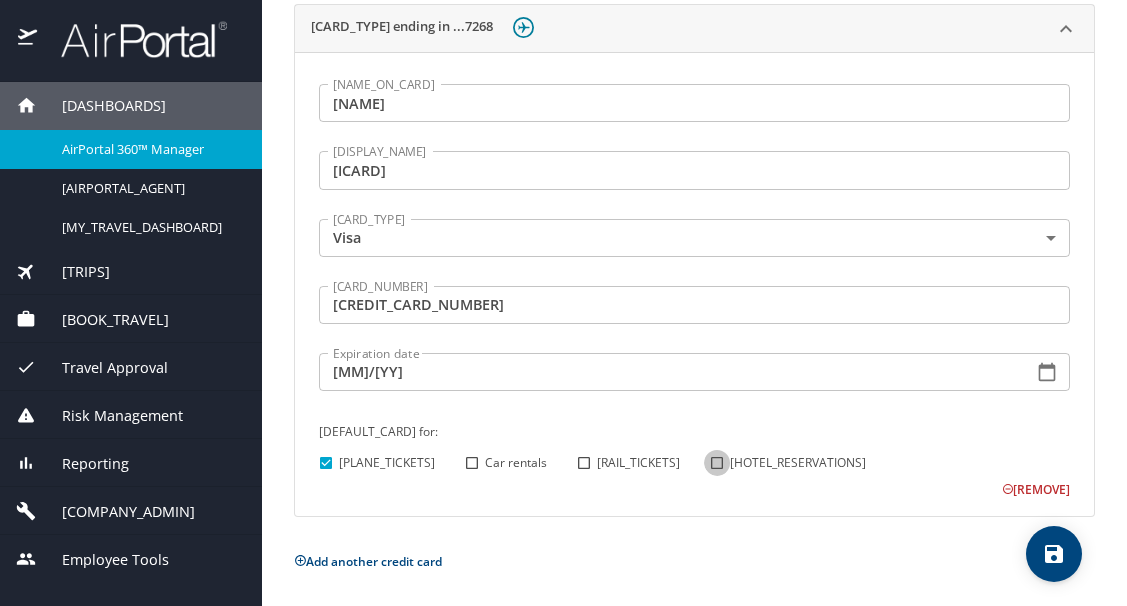 click on "Hotel reservations" at bounding box center [717, 463] 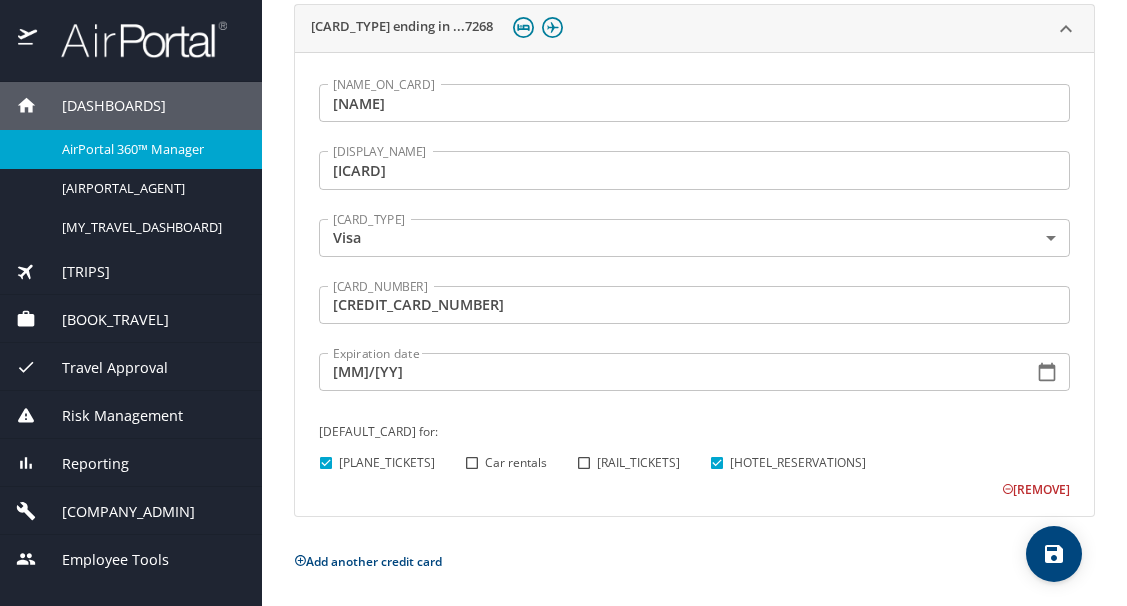 click at bounding box center [1054, 554] 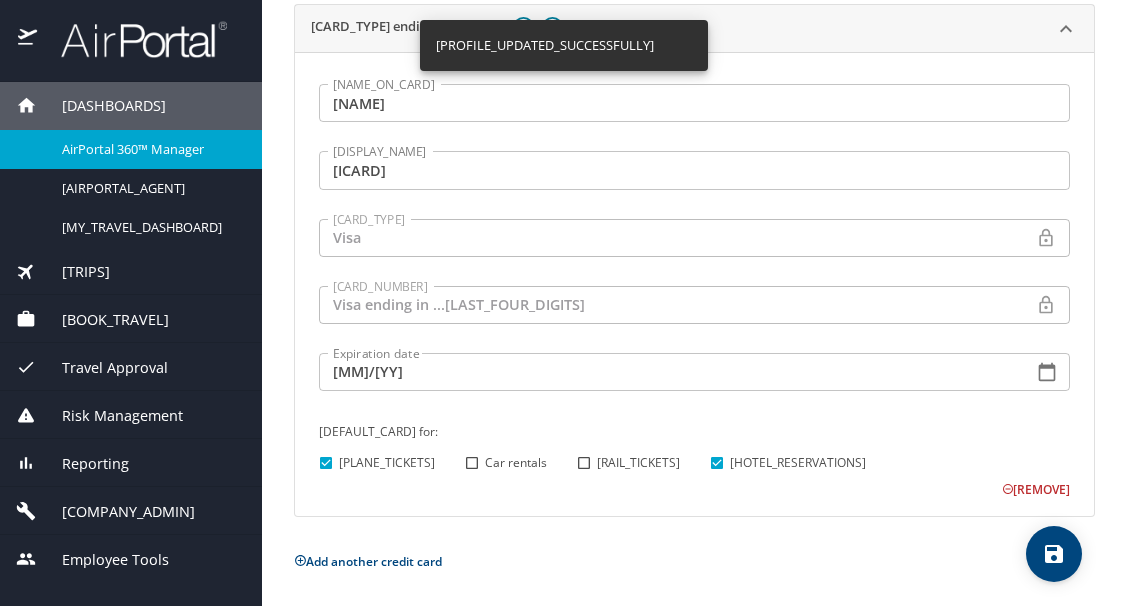 click on "Editing   Tomohiro Kemmochi 's  profile   Travel profile Neil Jacobsen Personal Info Travel Documents Travel Preferences Payment Info Company Info Payment info Add and update your payment details Visa ending in ...7268   Name on card Tomohiro Kemmochi Name on card   Display name Icard Display name   Card type Visa VI Card type   Card number 4485XXXXXXXX7268 Card number Expiration date 06/29 Expiration date Default card for: Plane tickets Car rentals Rail tickets Hotel reservations  Remove  Add another credit card" at bounding box center (694, 303) 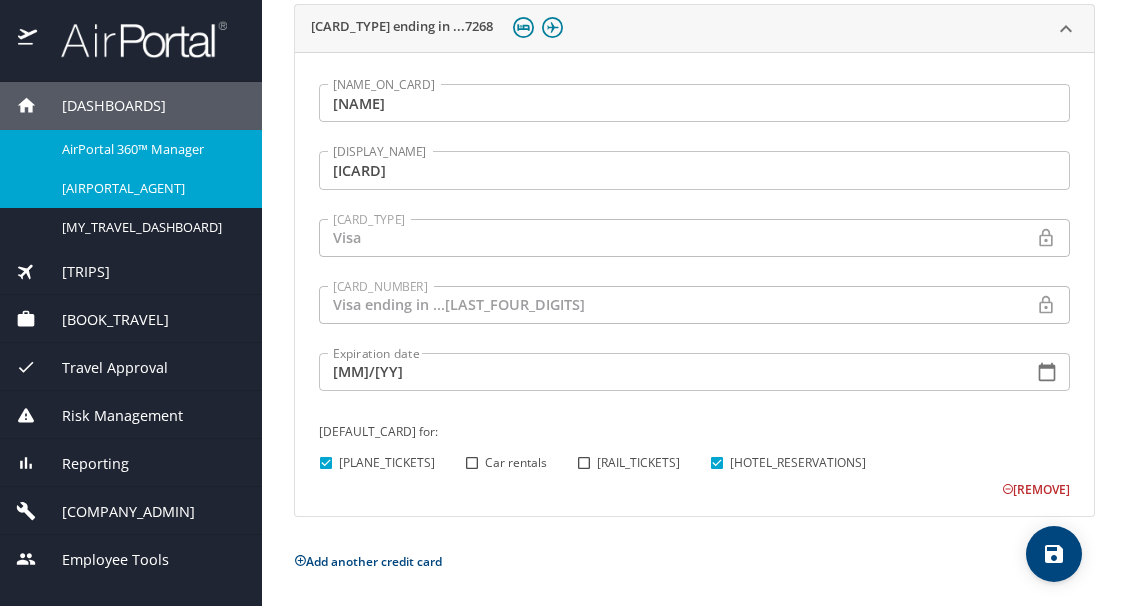 click on "AirPortal 360™ Agent" at bounding box center [131, 188] 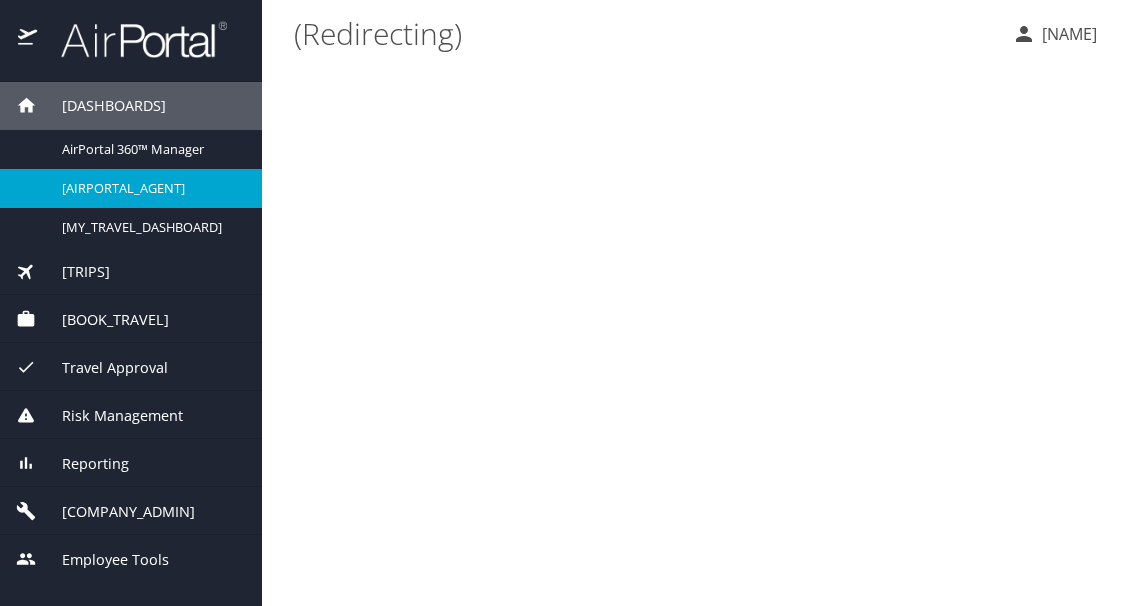 scroll, scrollTop: 0, scrollLeft: 0, axis: both 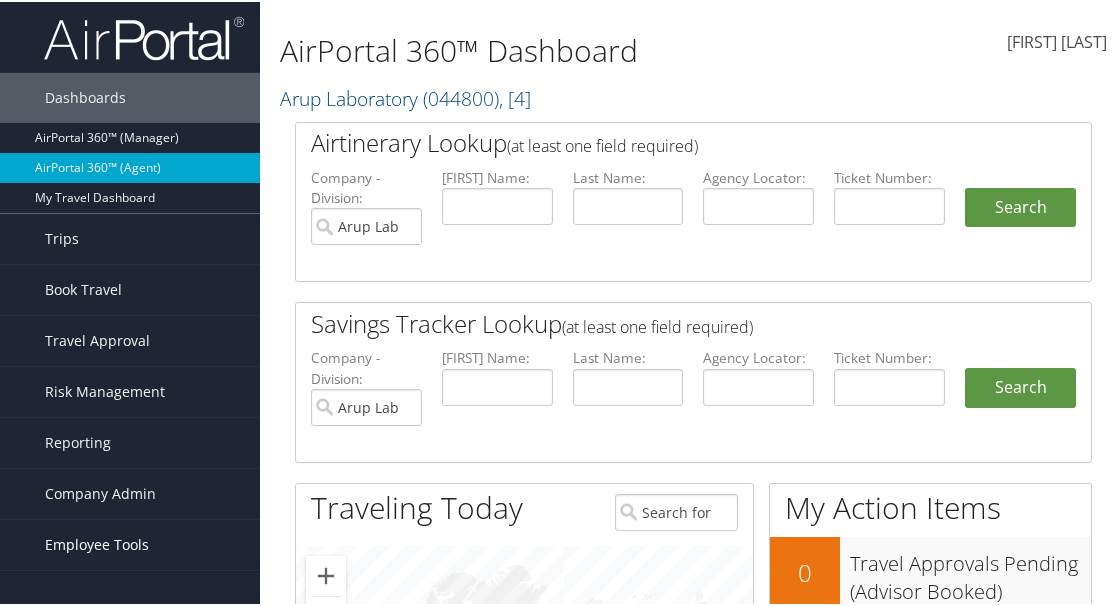 click on "Employee Tools" at bounding box center [97, 543] 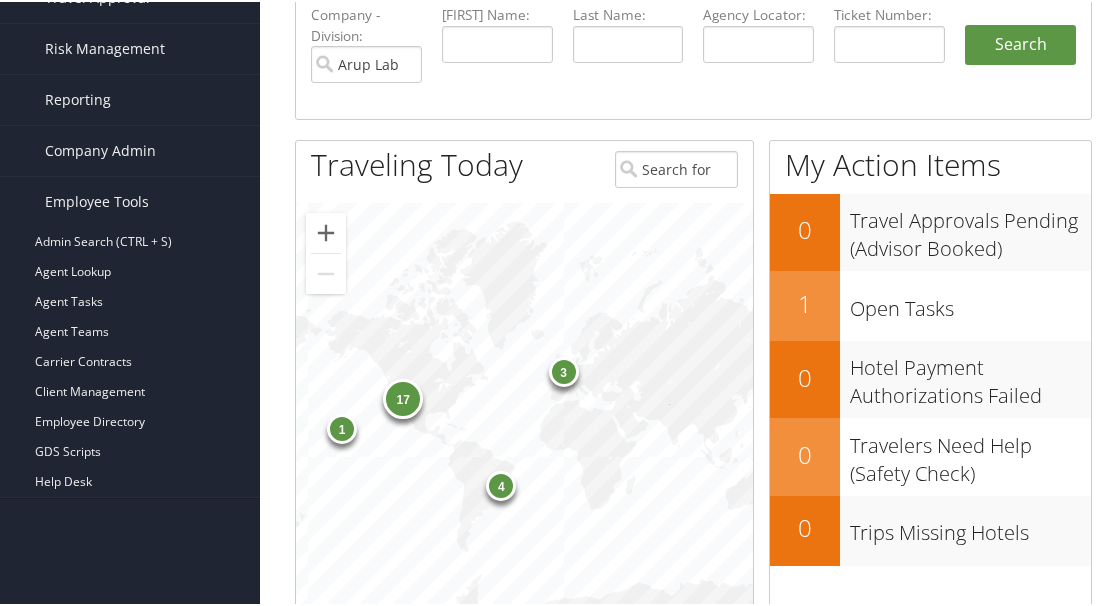 scroll, scrollTop: 492, scrollLeft: 0, axis: vertical 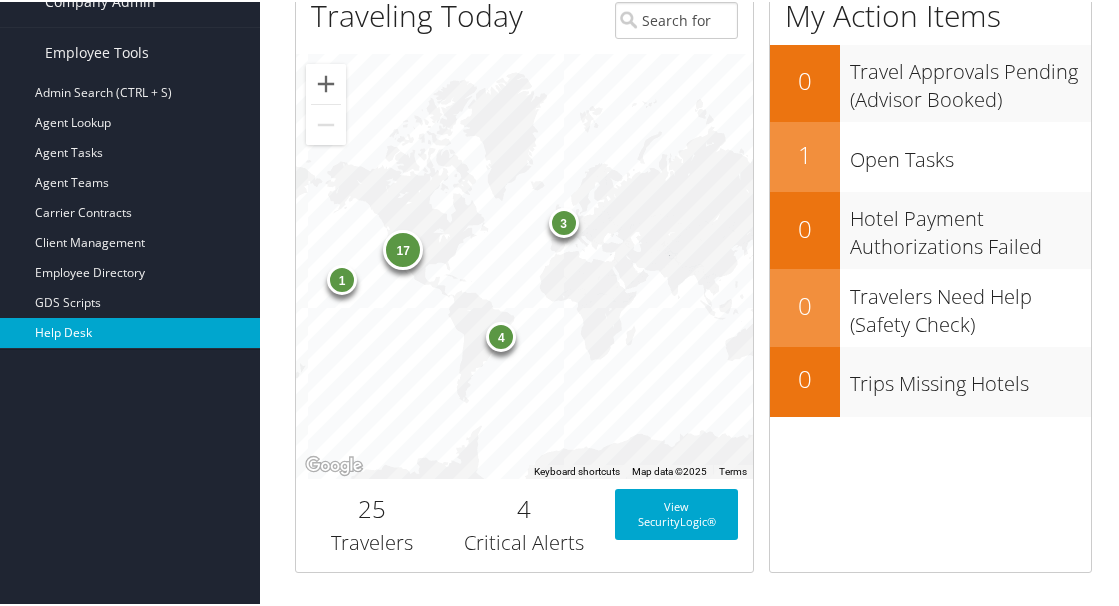 click on "Help Desk" at bounding box center [0, 0] 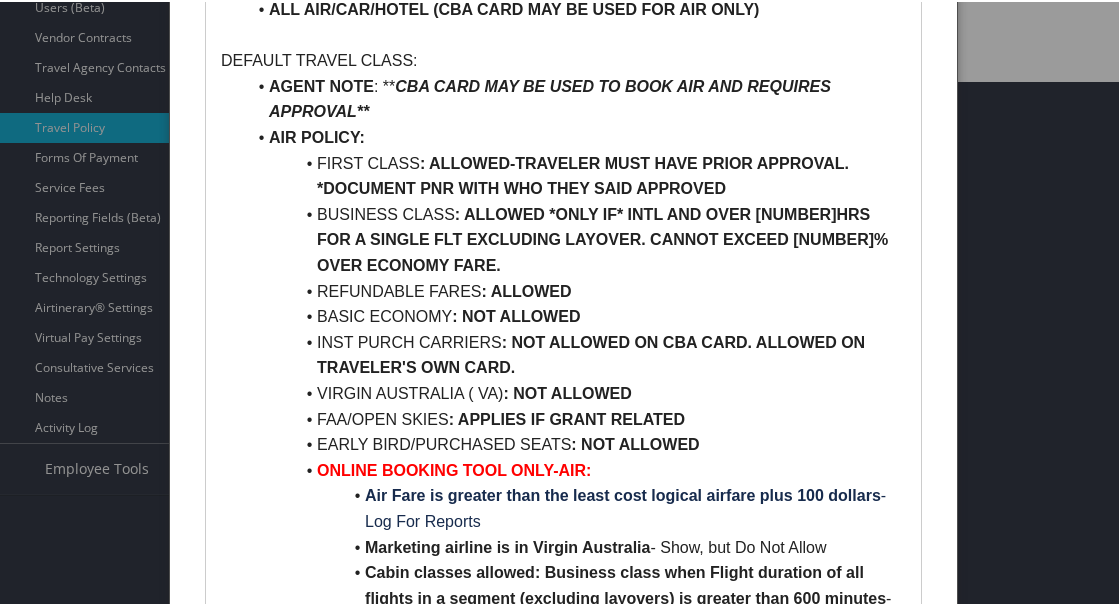 scroll, scrollTop: 532, scrollLeft: 0, axis: vertical 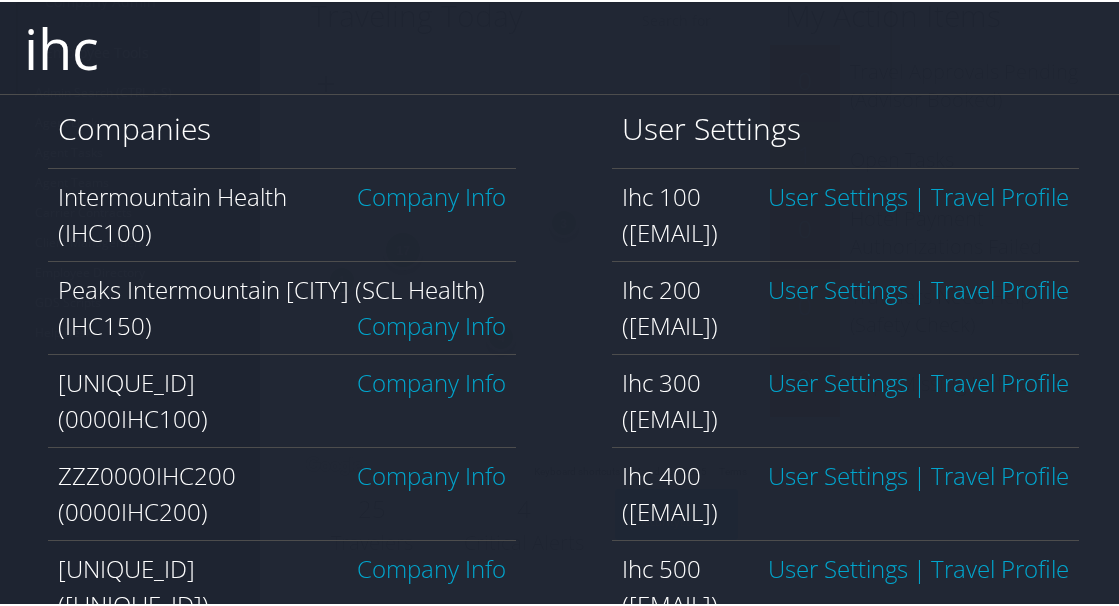 type on "ihc100" 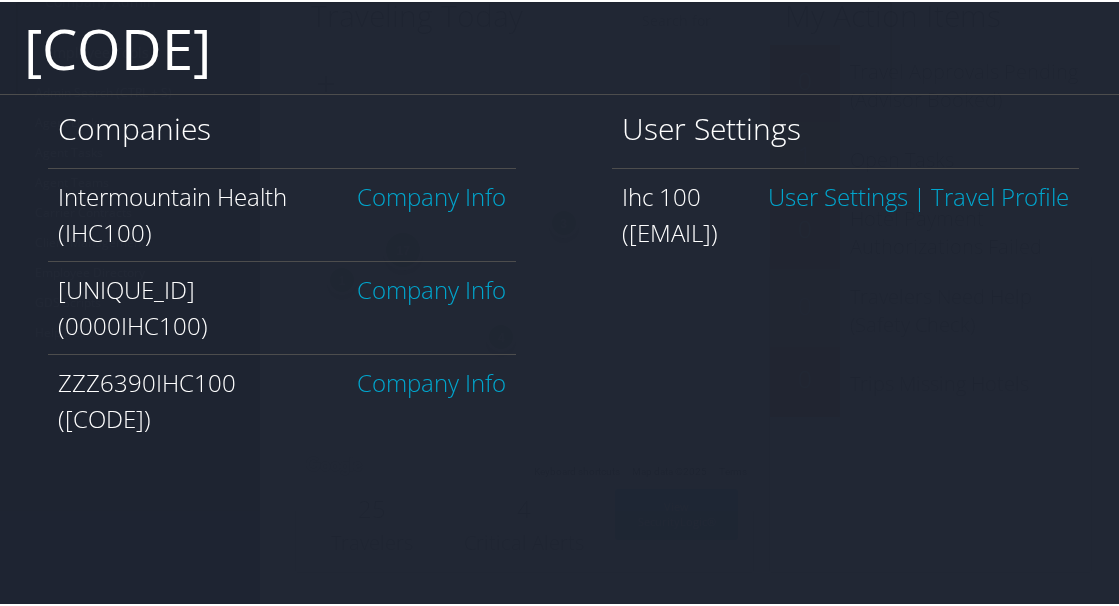 click on "Company Info" at bounding box center (431, 194) 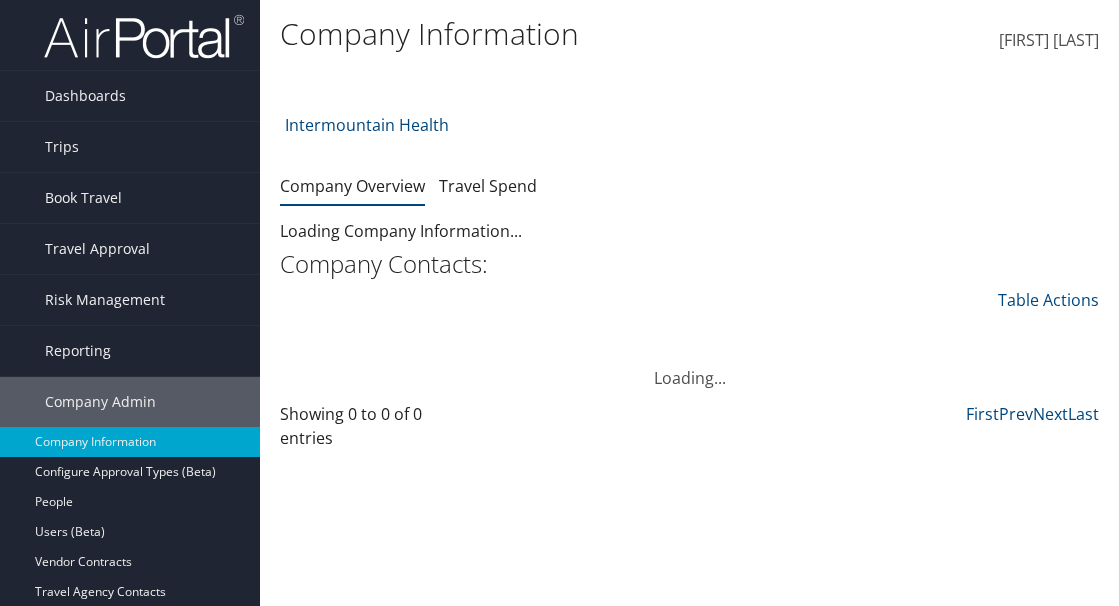 scroll, scrollTop: 0, scrollLeft: 0, axis: both 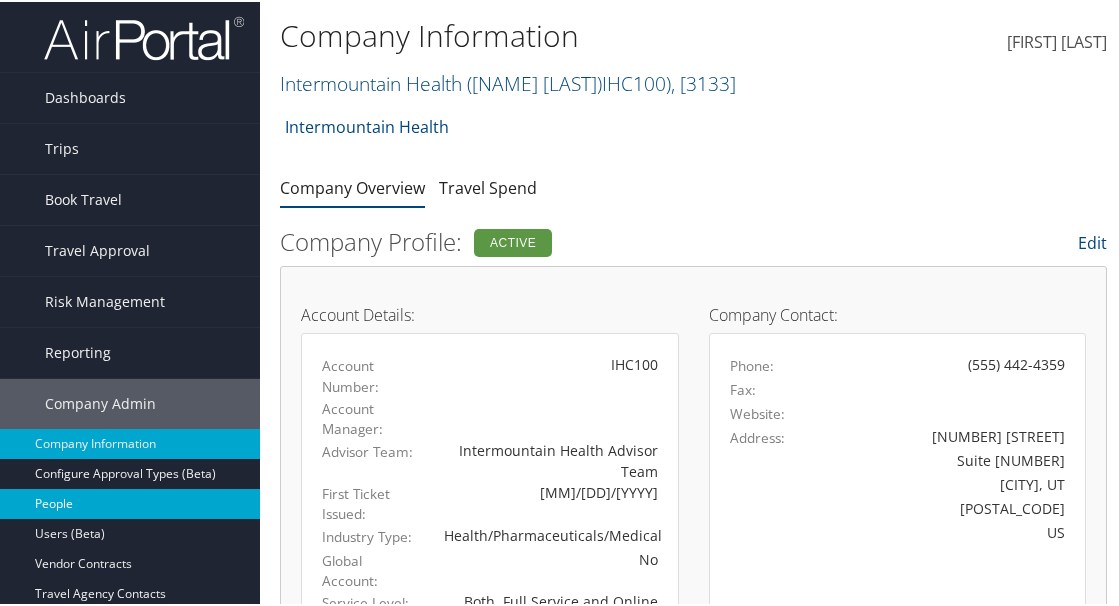 click on "[PEOPLE]" at bounding box center (130, 502) 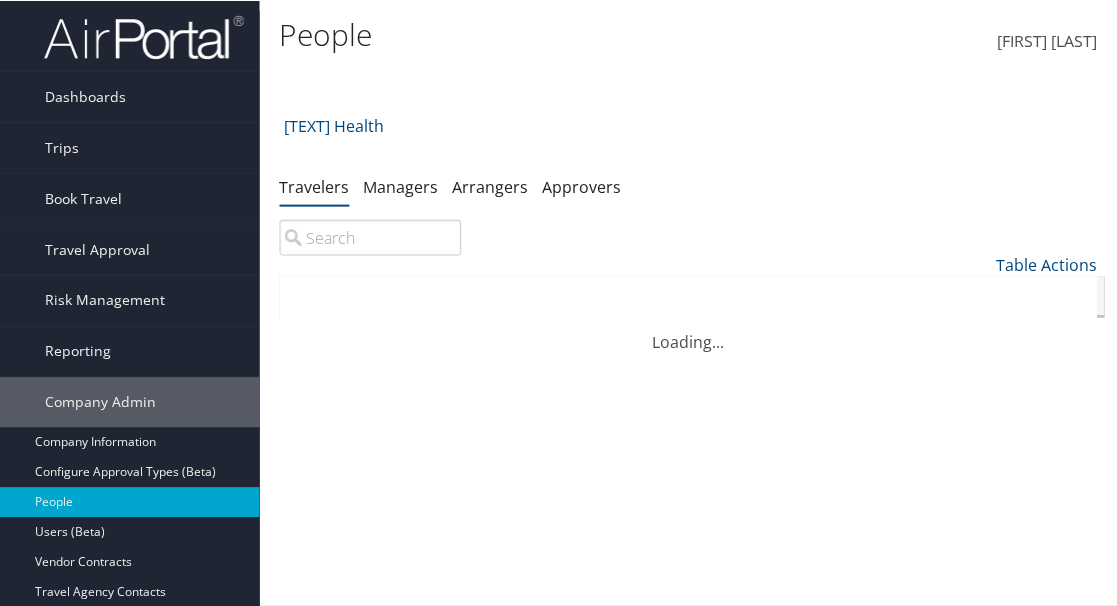 scroll, scrollTop: 0, scrollLeft: 0, axis: both 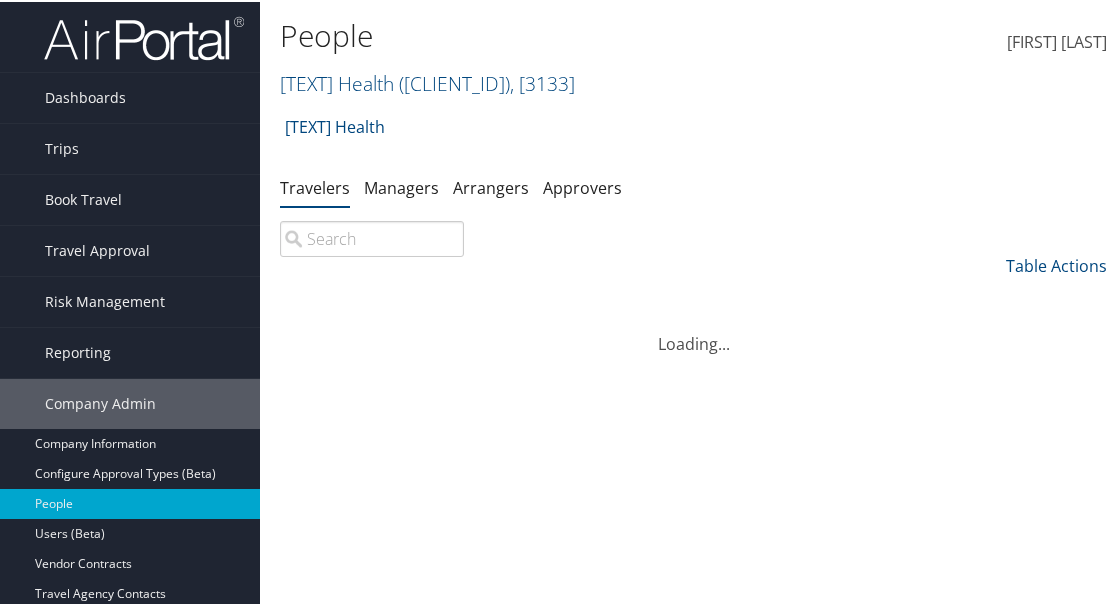 click at bounding box center (372, 237) 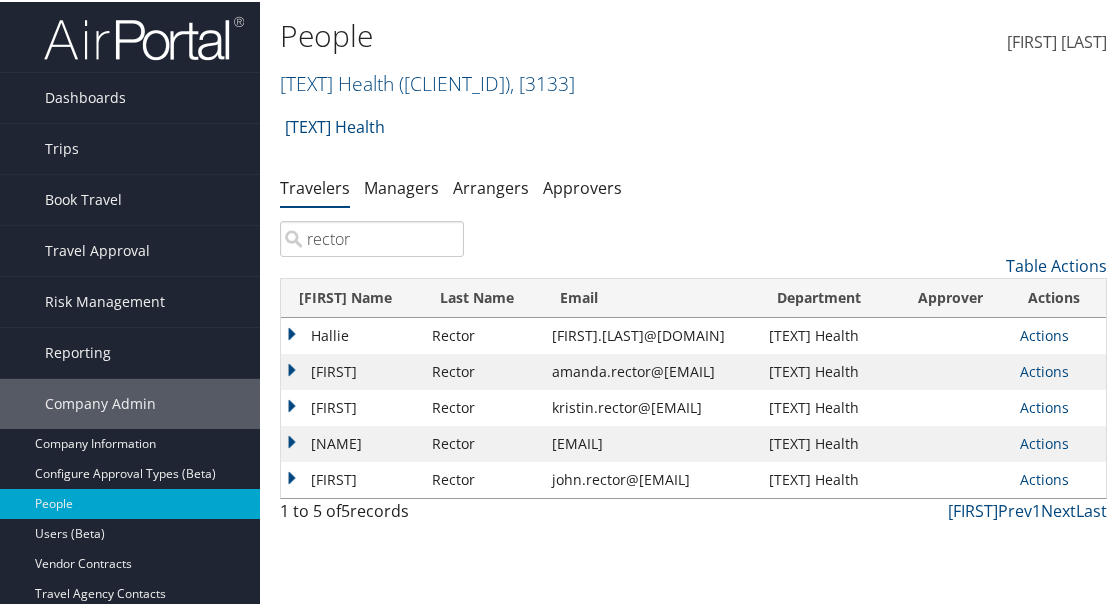 type on "rector" 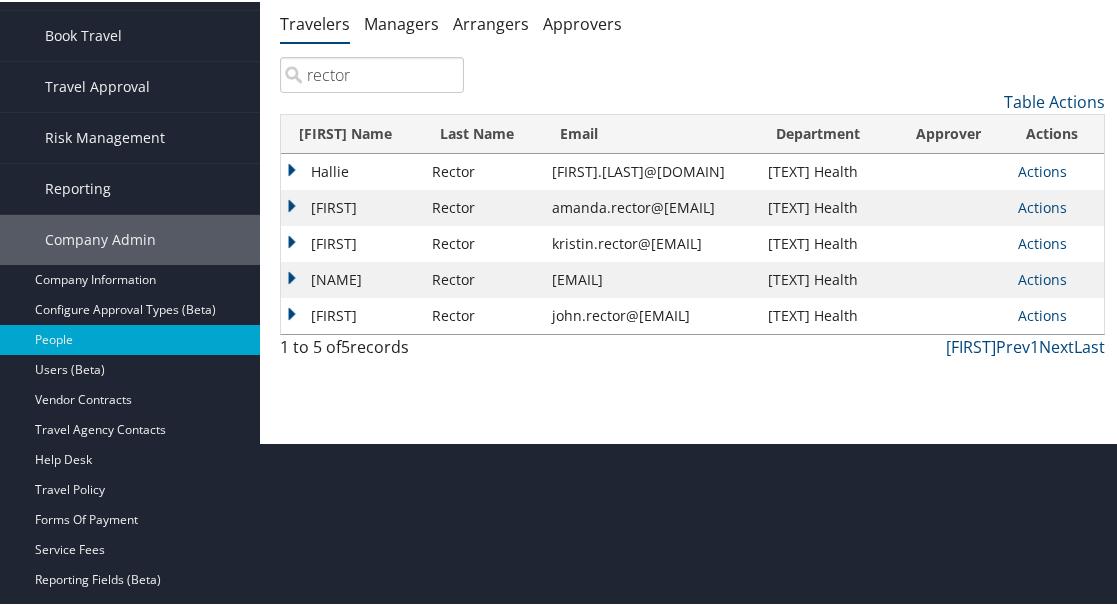 scroll, scrollTop: 196, scrollLeft: 0, axis: vertical 